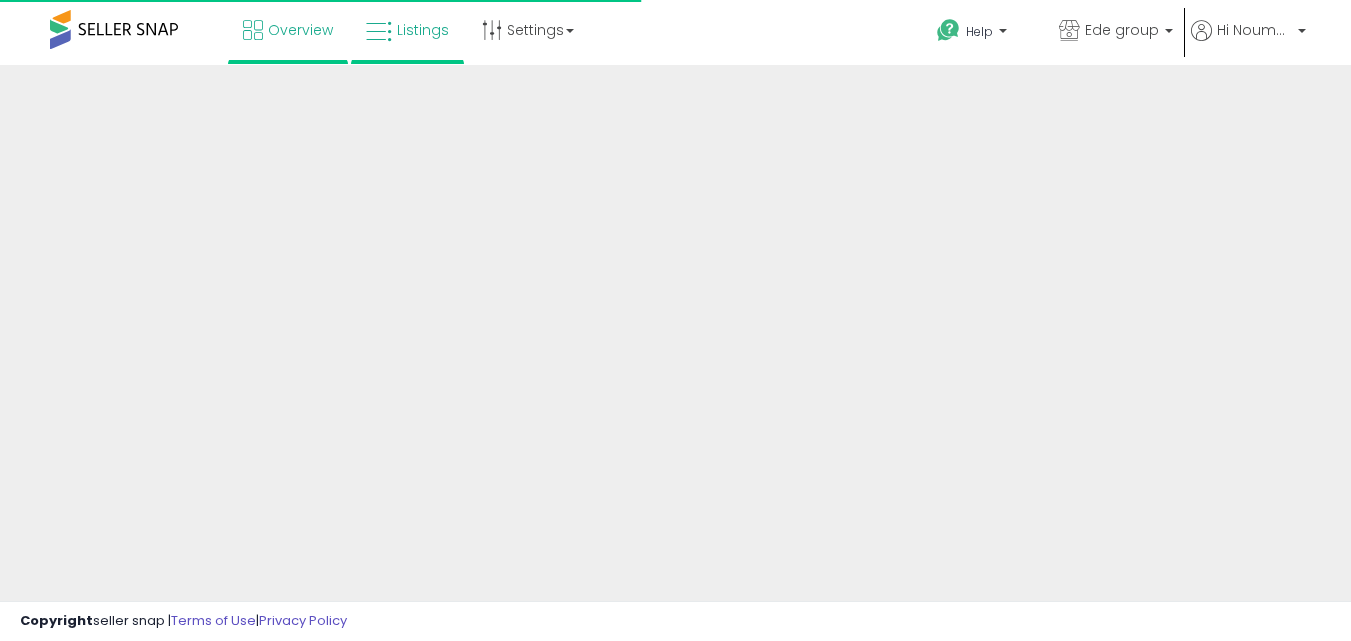 scroll, scrollTop: 0, scrollLeft: 0, axis: both 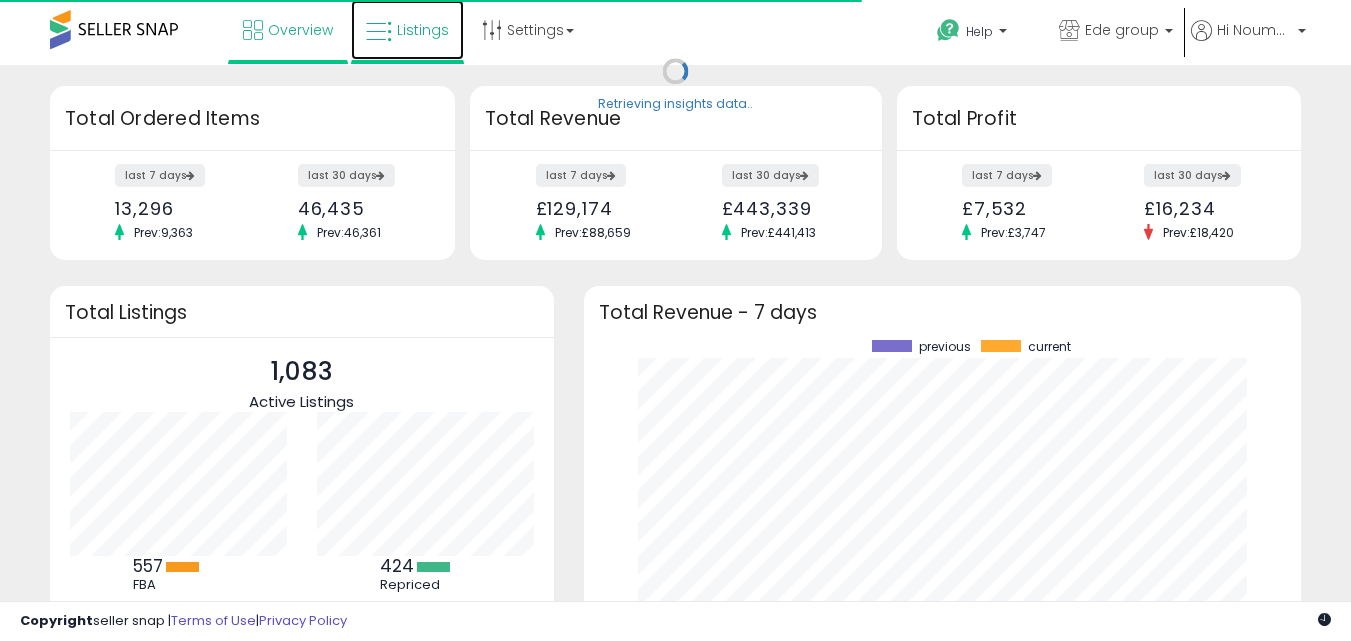 click on "Listings" at bounding box center (407, 30) 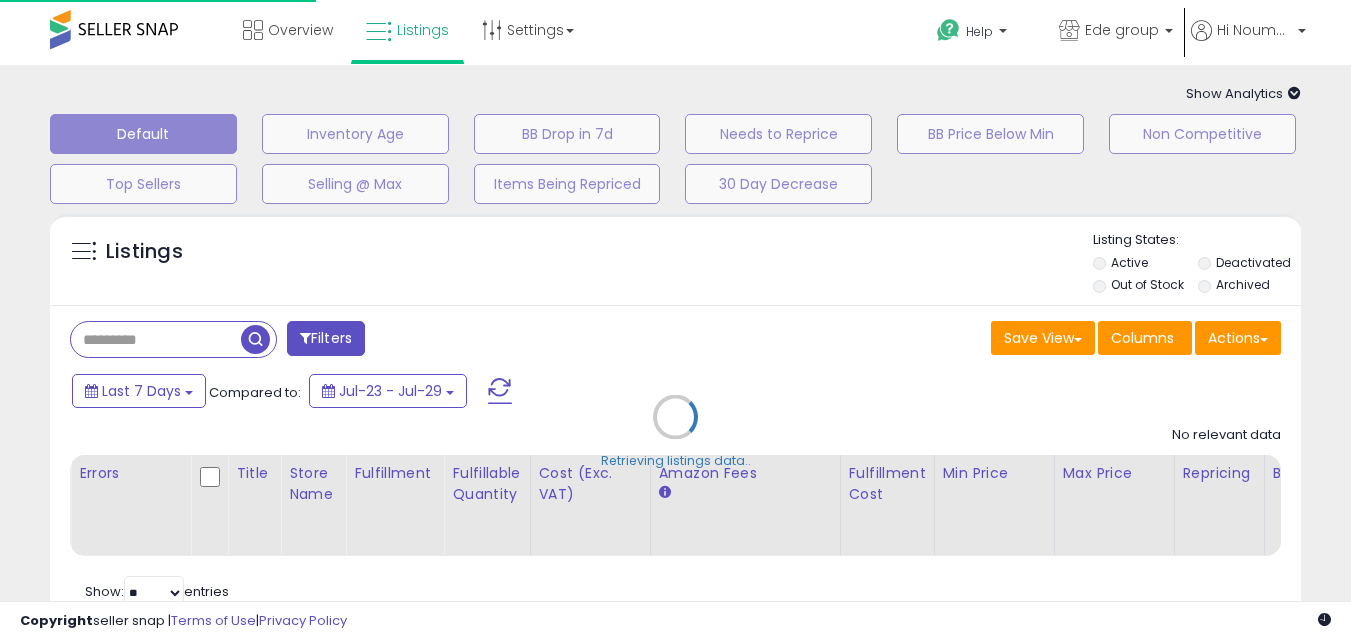 scroll, scrollTop: 0, scrollLeft: 0, axis: both 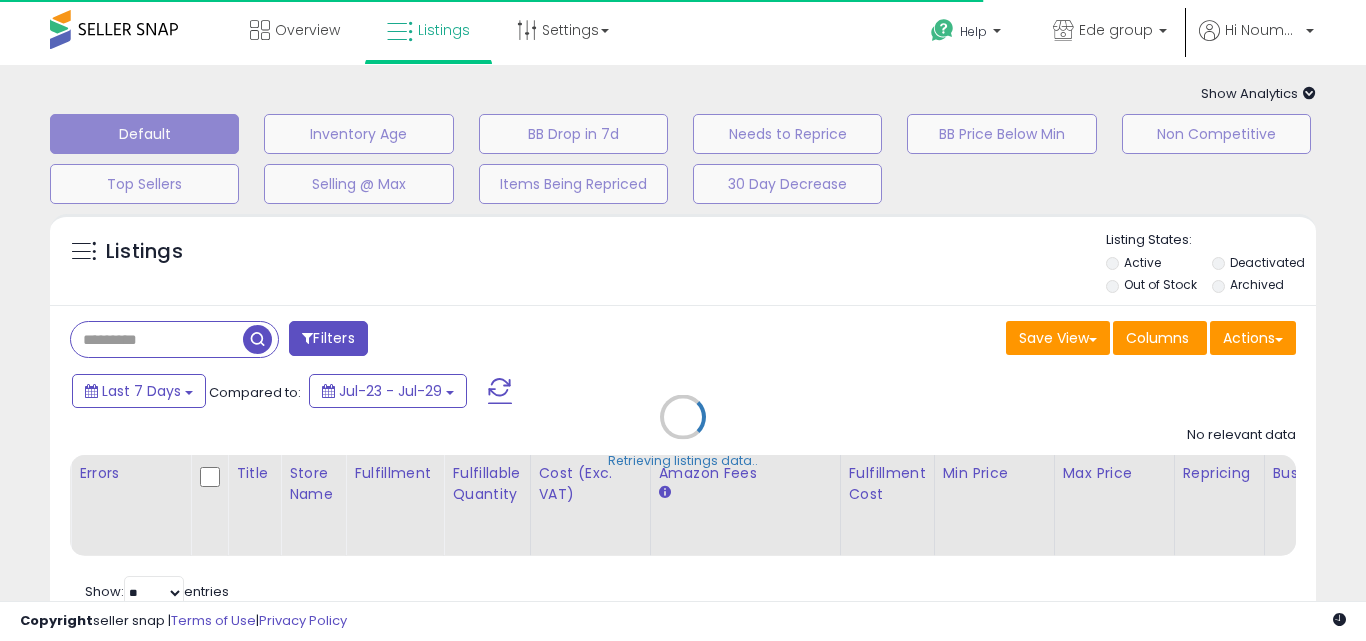 click on "**********" at bounding box center (683, 480) 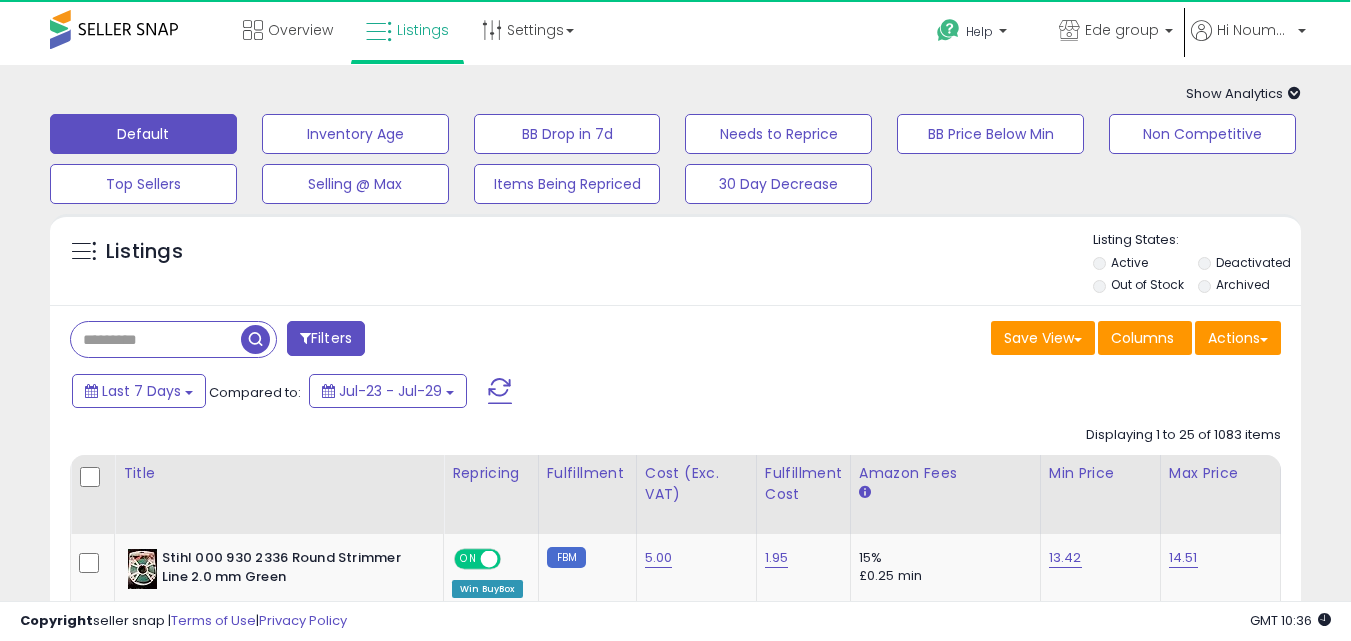 scroll, scrollTop: 560, scrollLeft: 0, axis: vertical 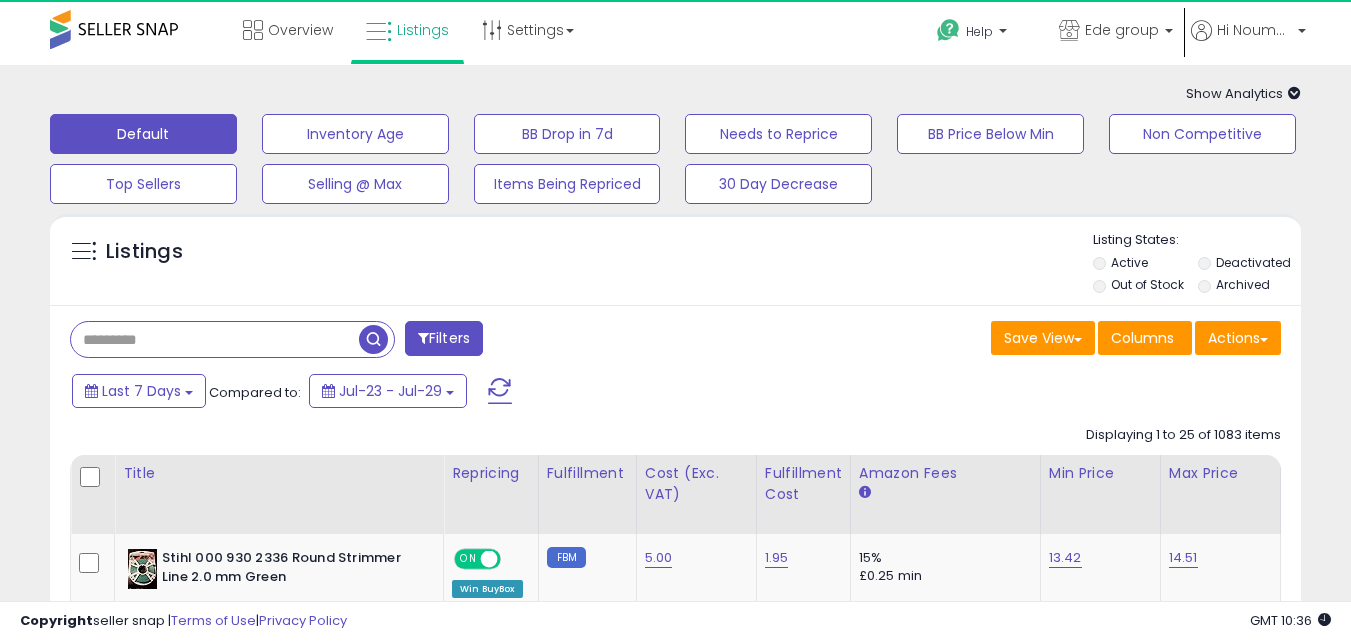 click at bounding box center [215, 339] 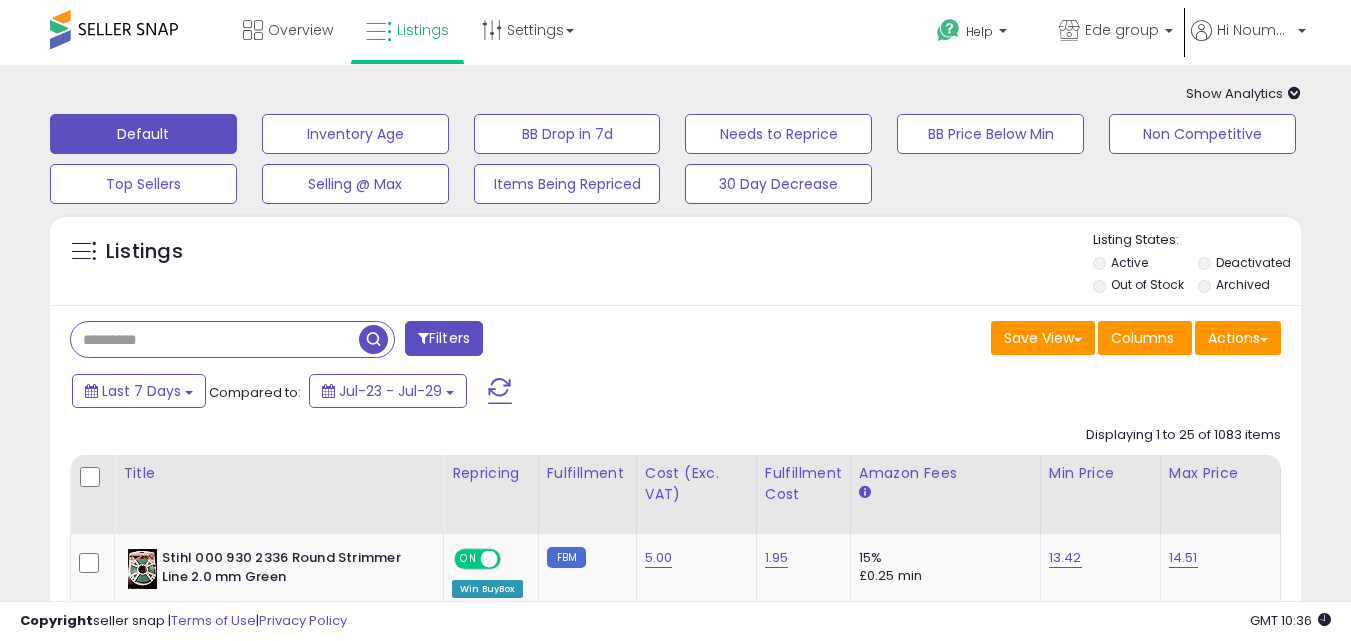 paste on "**********" 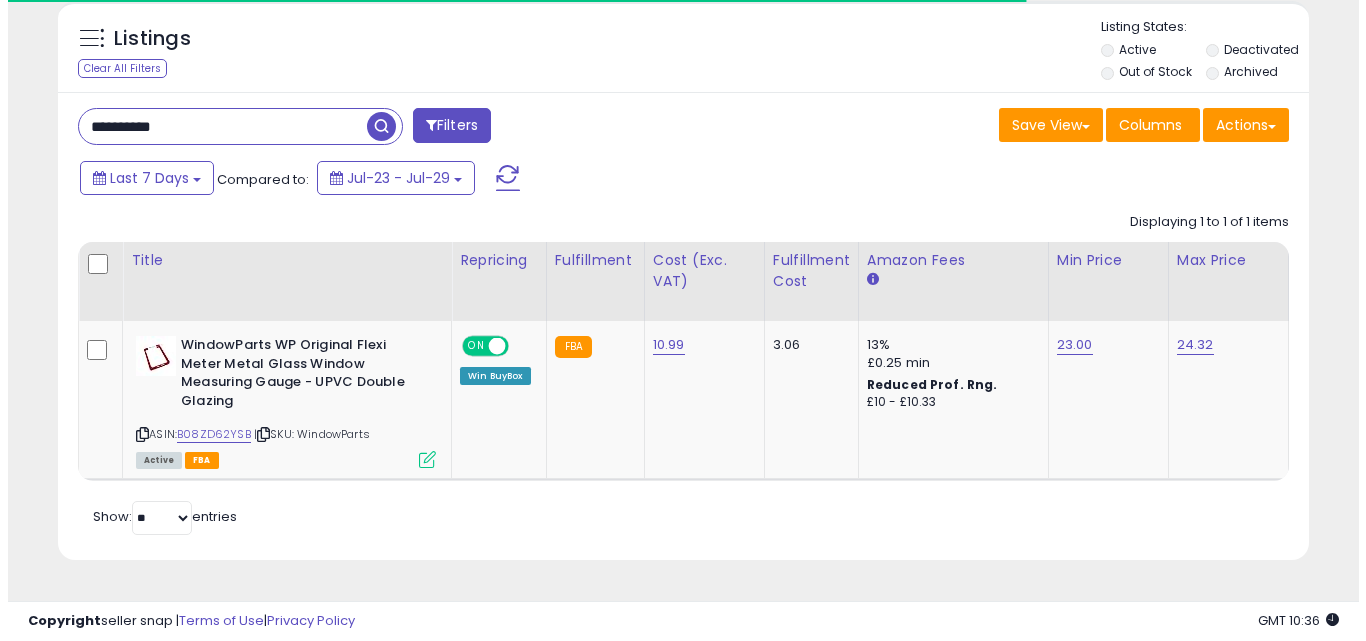 scroll, scrollTop: 254, scrollLeft: 0, axis: vertical 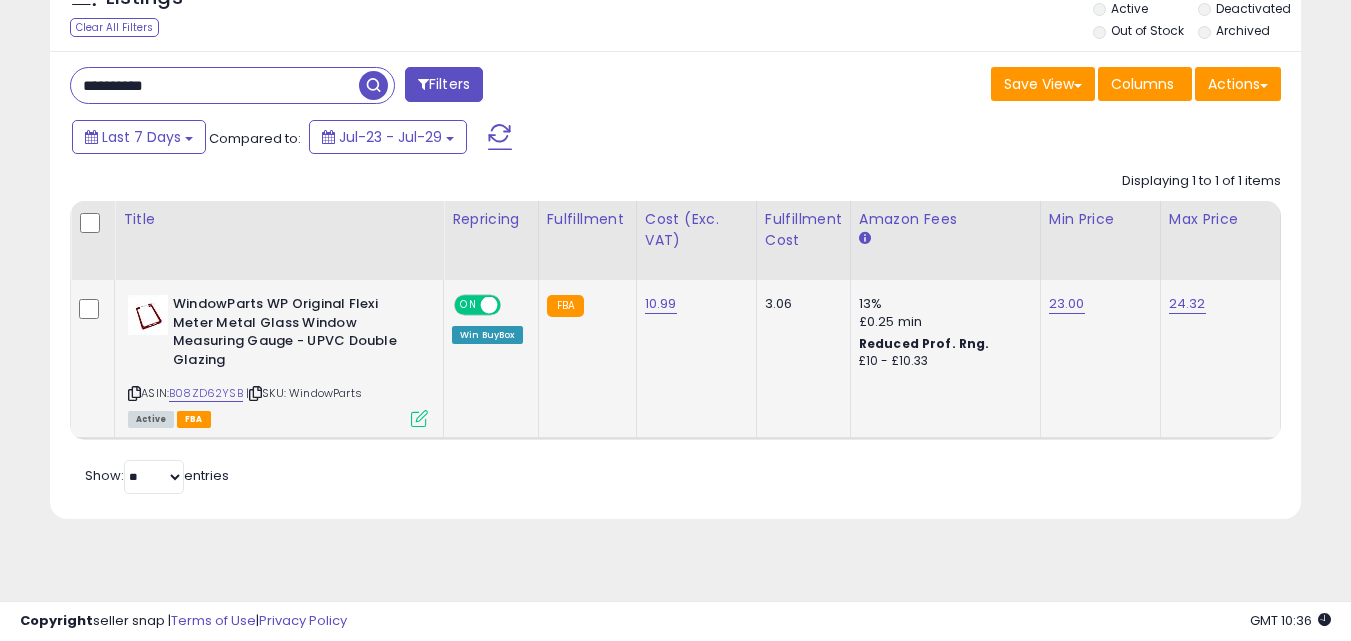 click at bounding box center (419, 418) 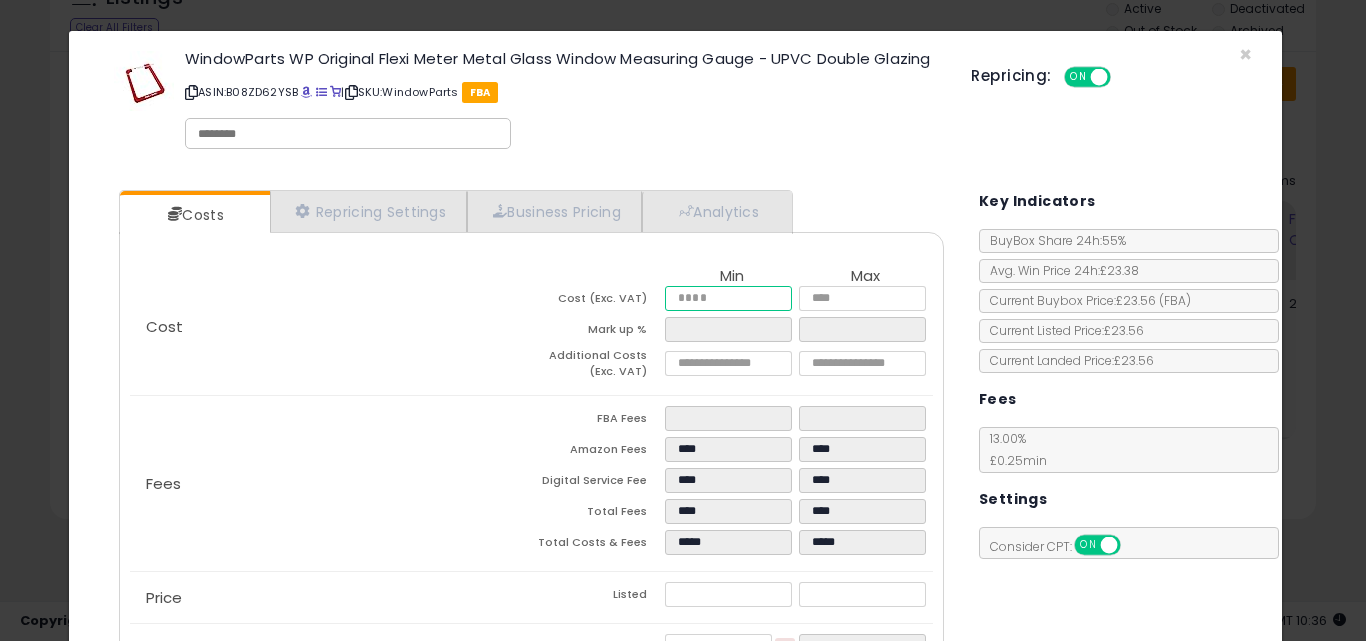 click on "*****" at bounding box center [728, 298] 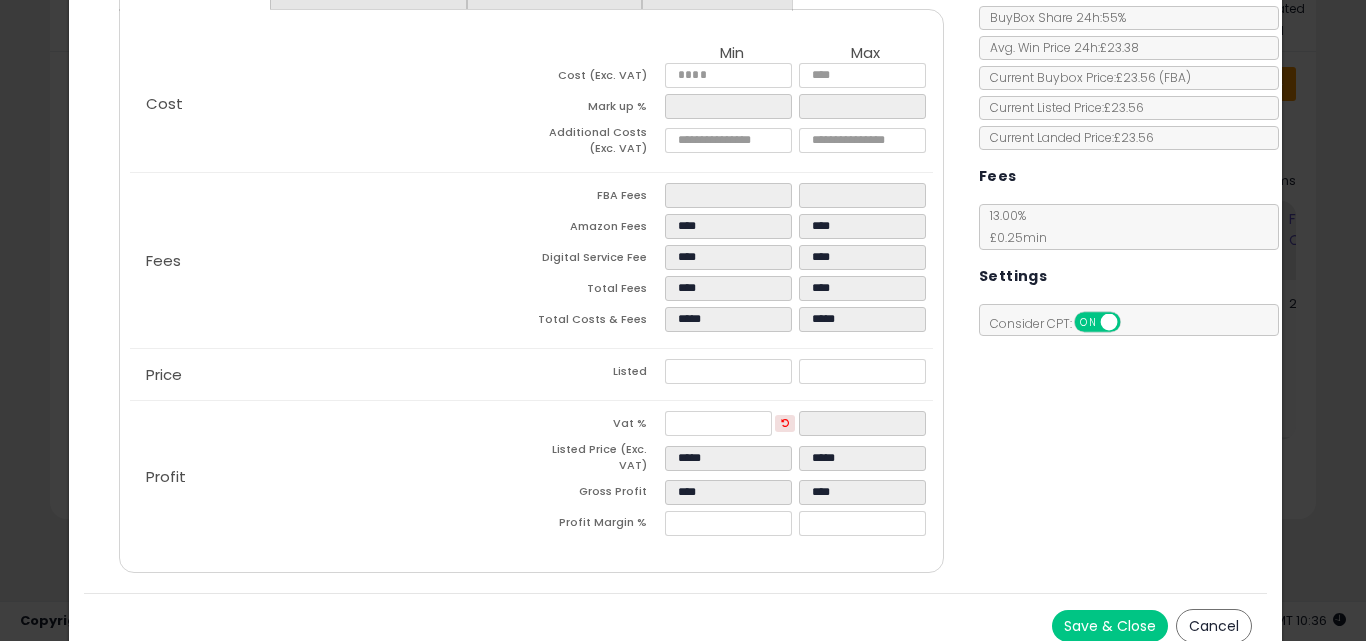 scroll, scrollTop: 255, scrollLeft: 0, axis: vertical 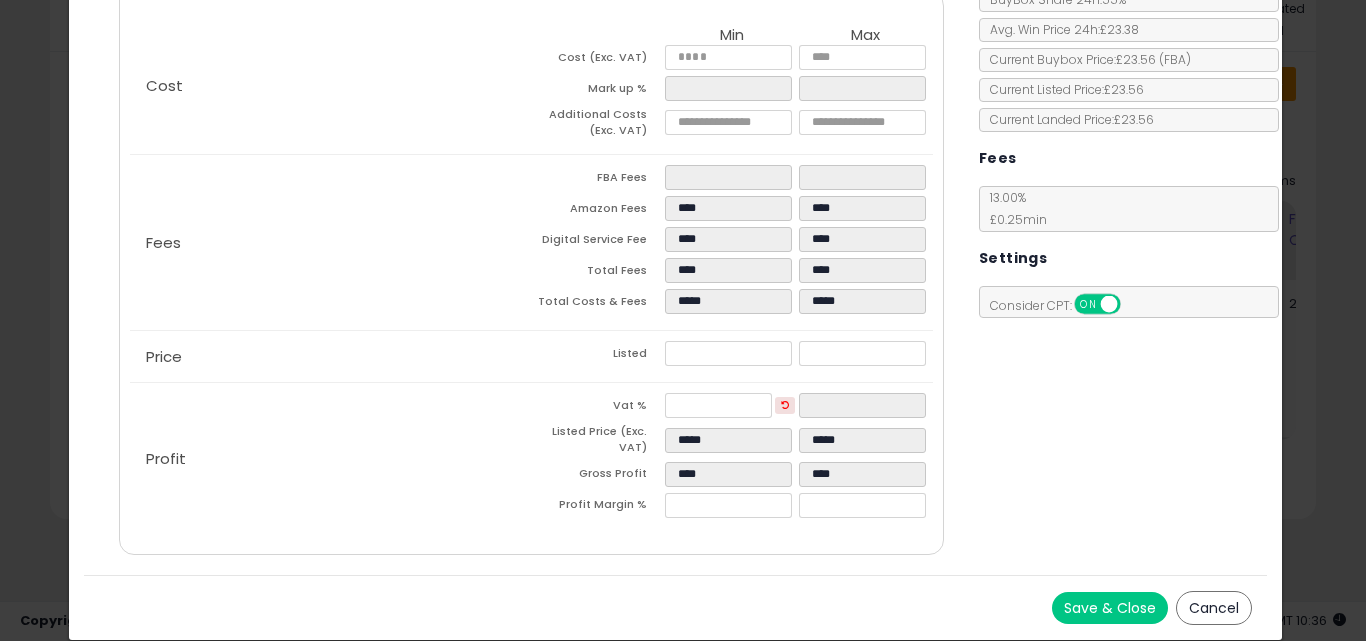 click on "Save & Close" at bounding box center [1110, 608] 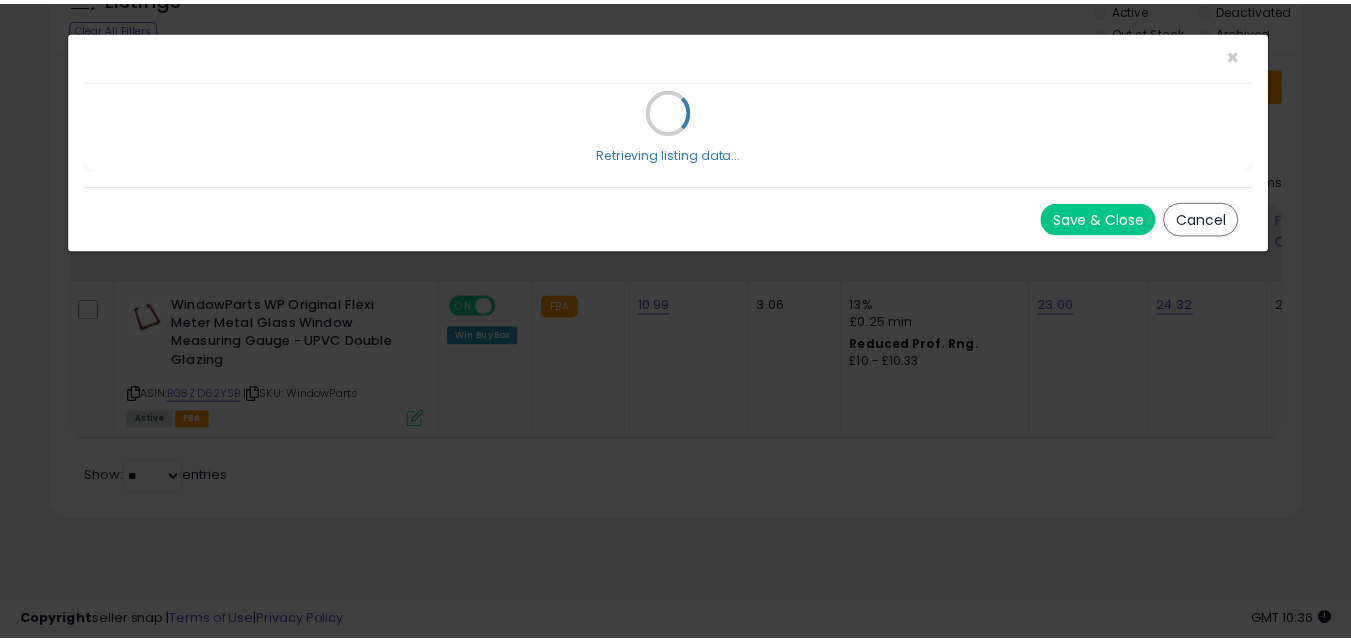 scroll, scrollTop: 0, scrollLeft: 0, axis: both 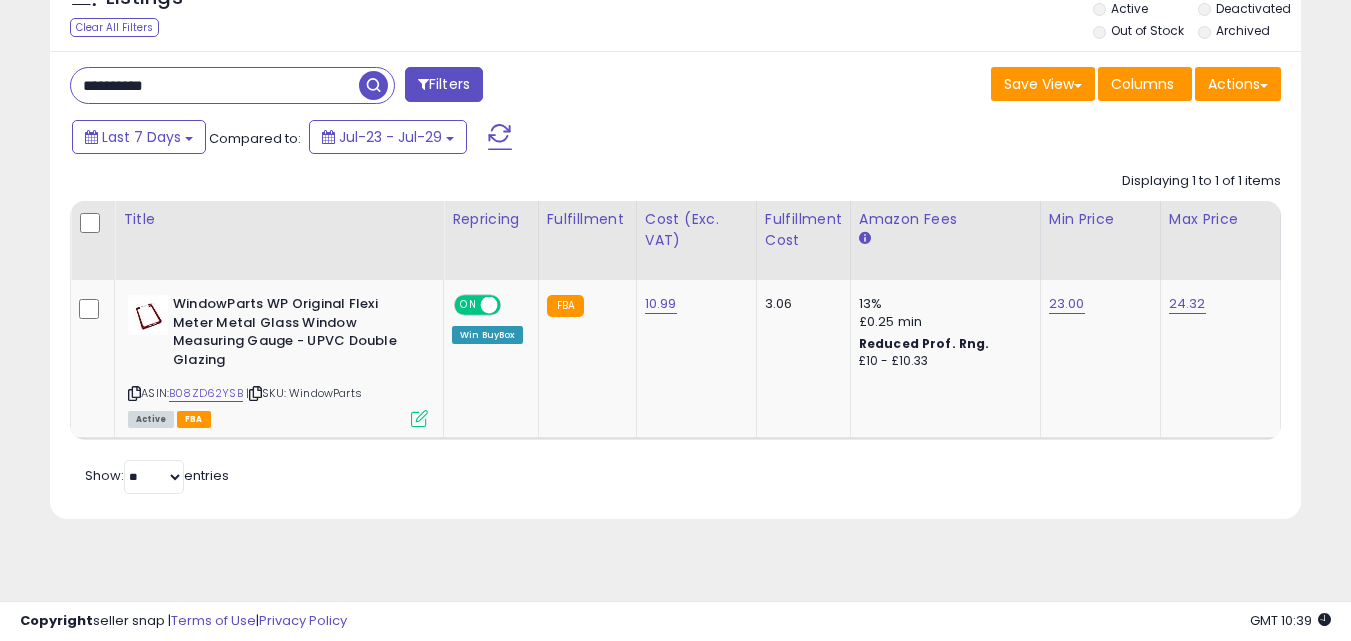 click on "**********" at bounding box center (215, 85) 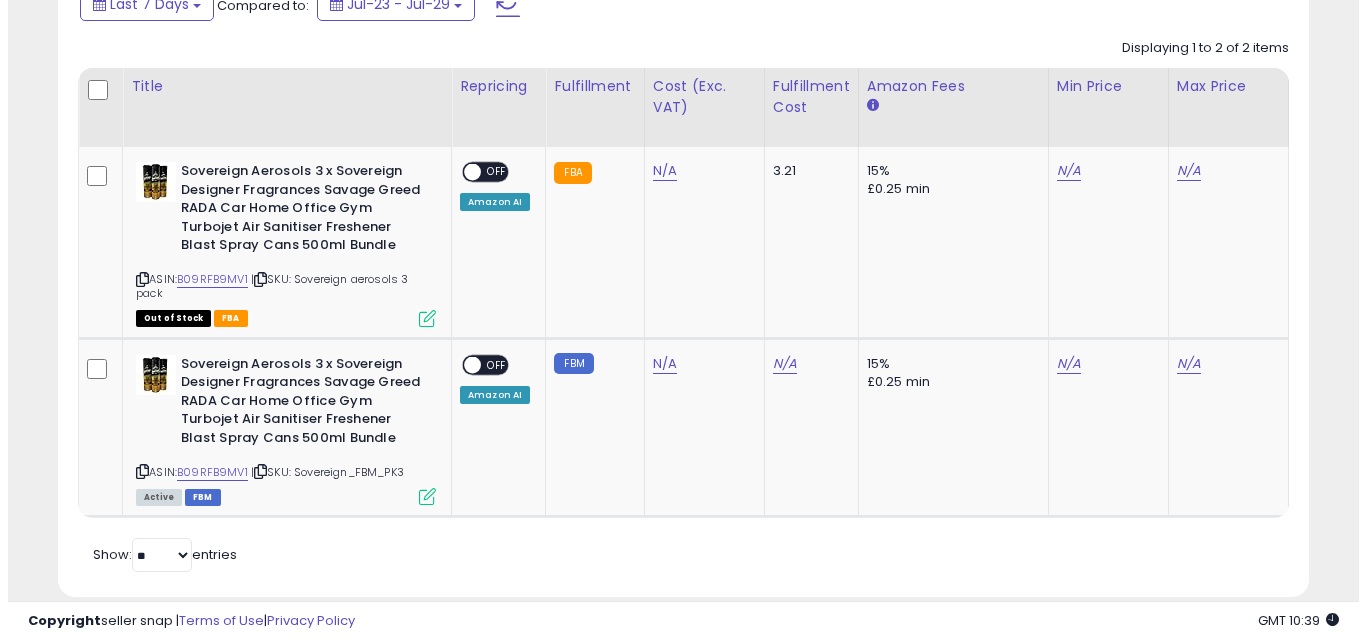 scroll, scrollTop: 433, scrollLeft: 0, axis: vertical 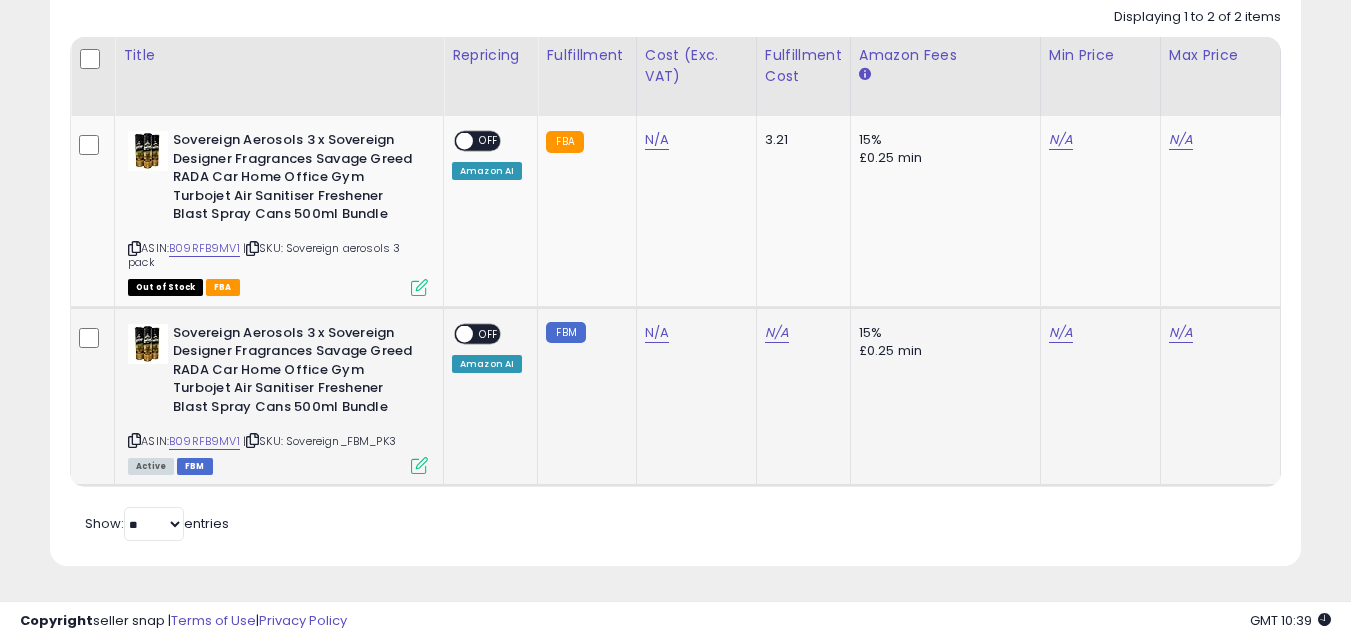 click at bounding box center (419, 465) 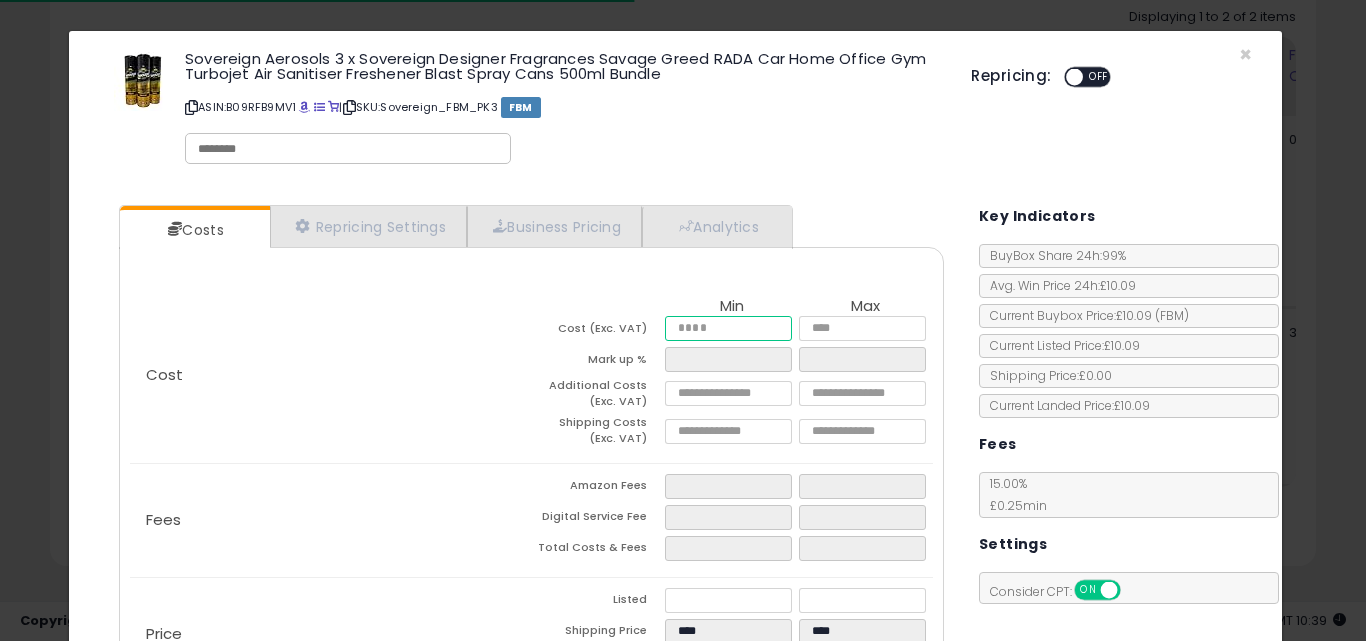click at bounding box center [728, 328] 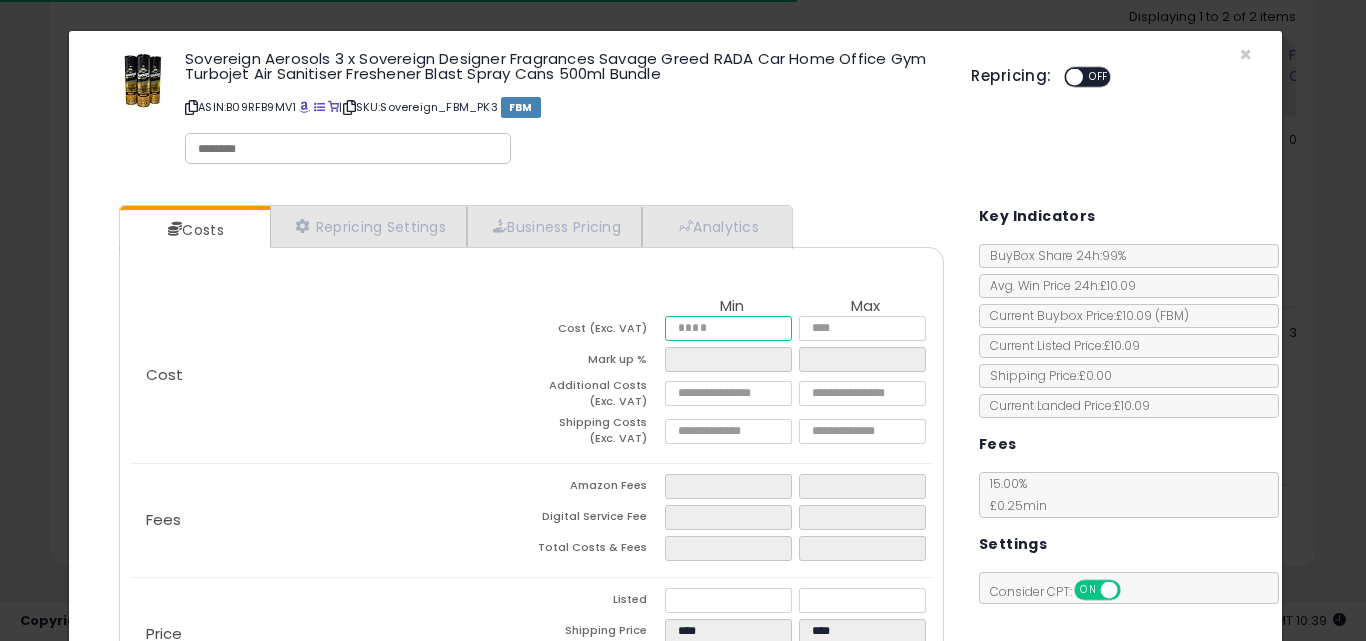 type on "*" 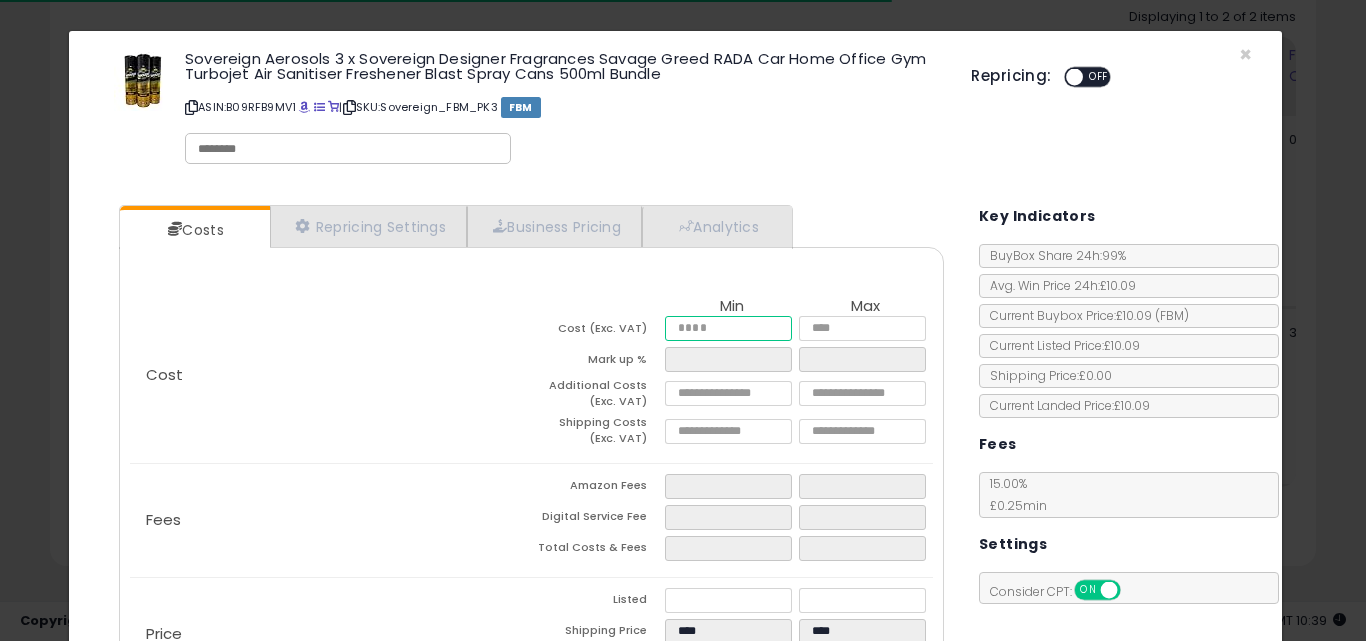 type on "***" 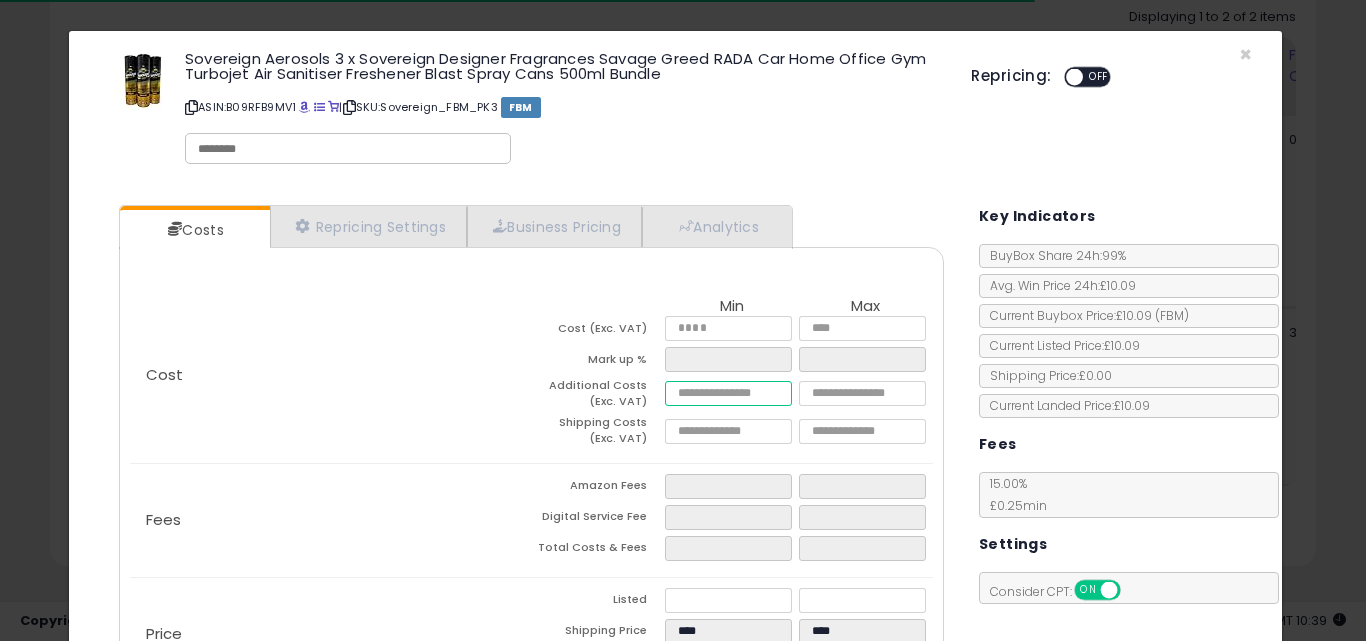 type on "****" 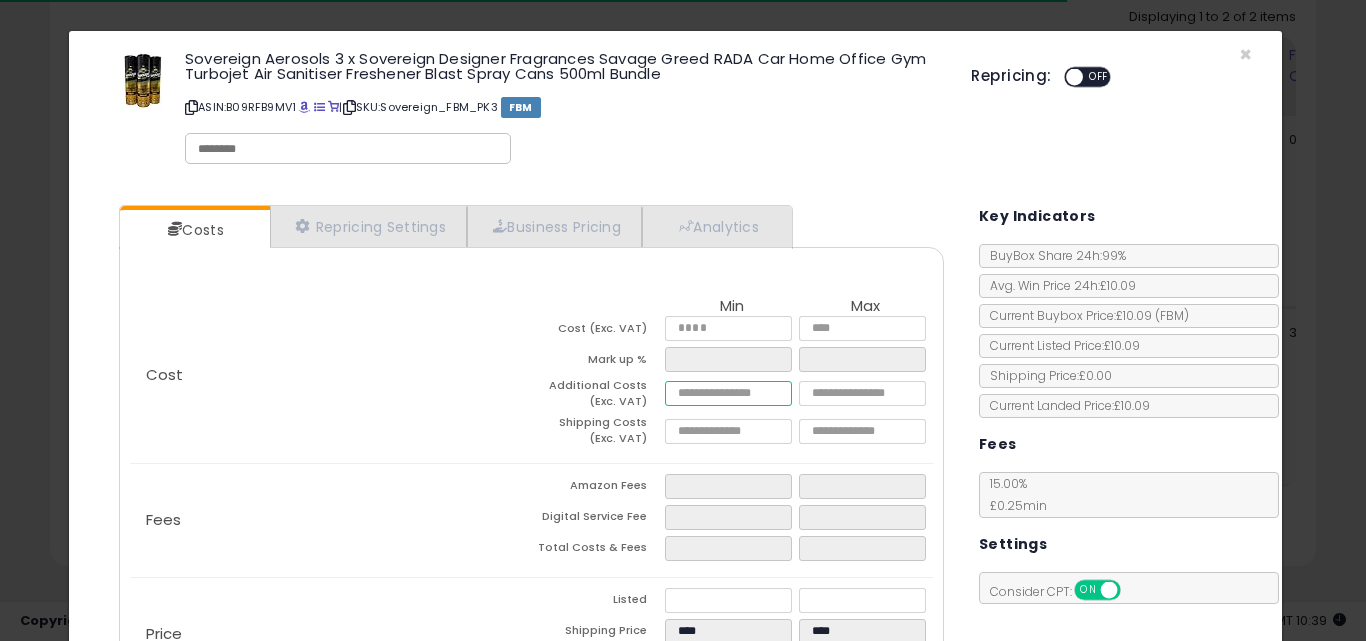 click at bounding box center (728, 393) 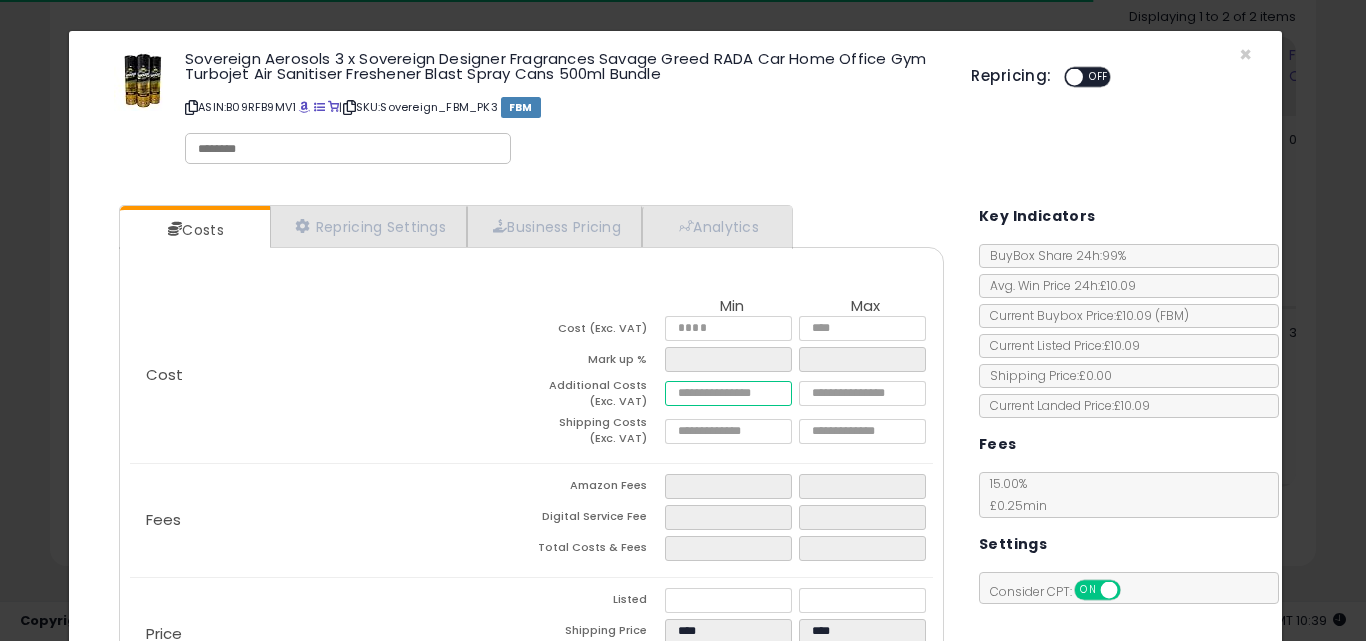 type on "*" 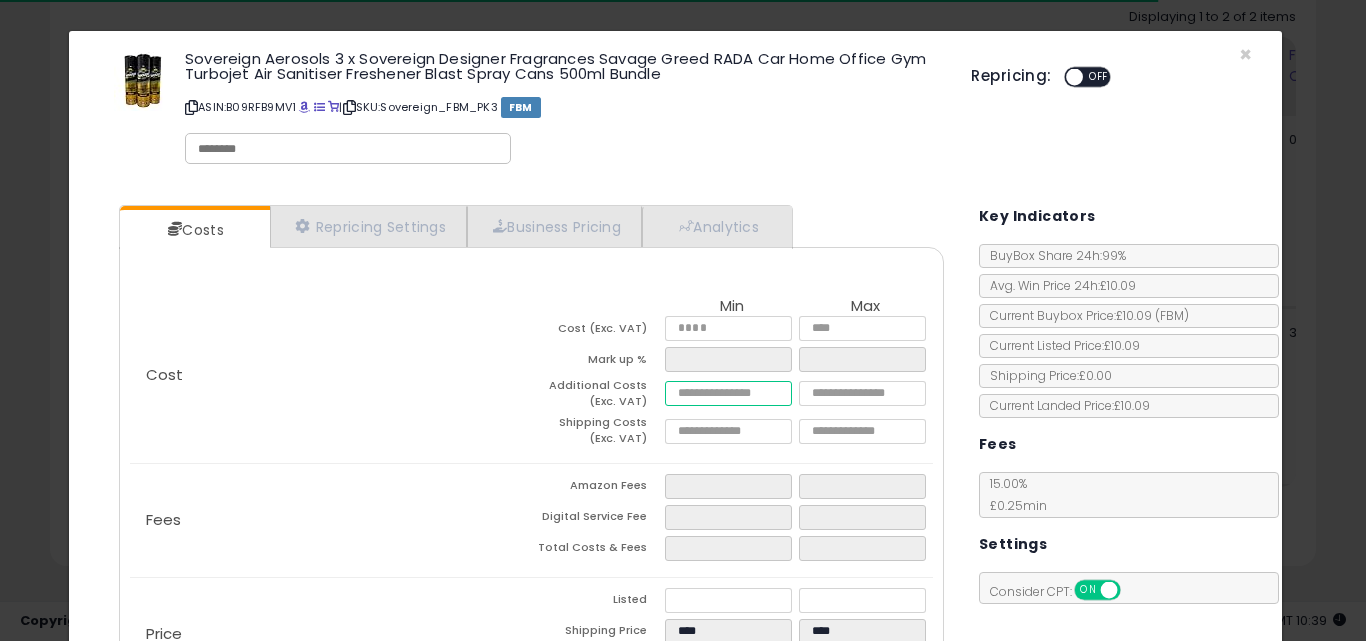 type on "***" 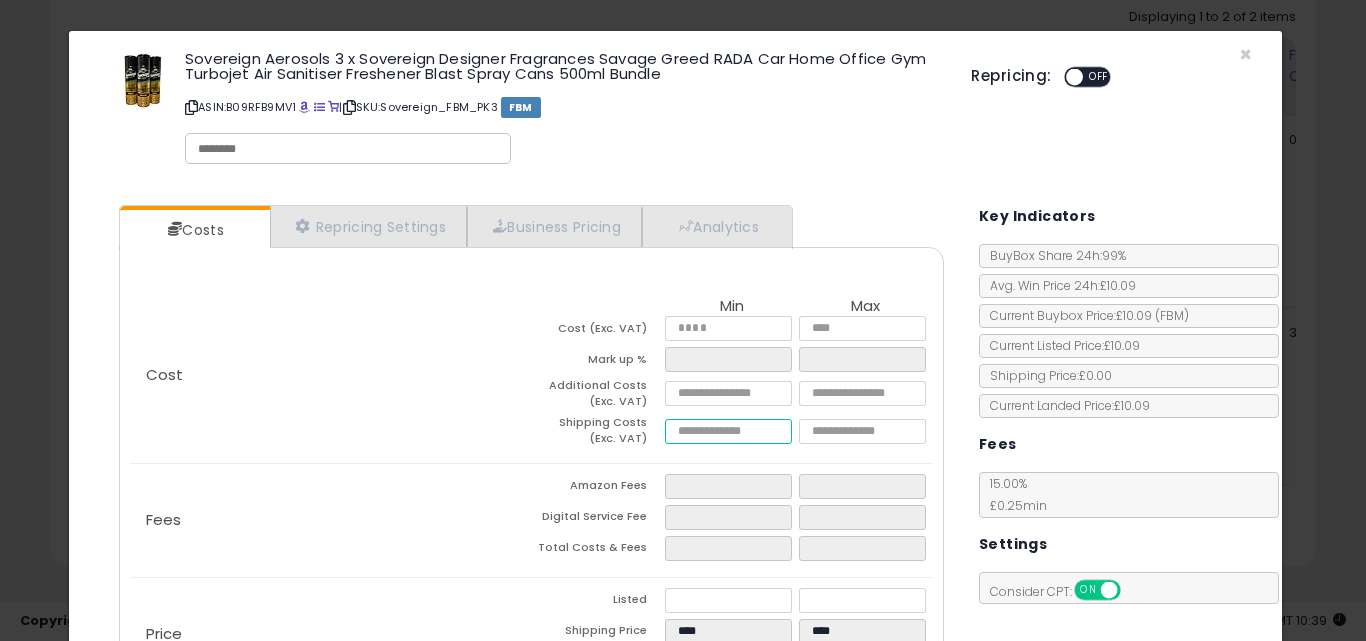 type on "****" 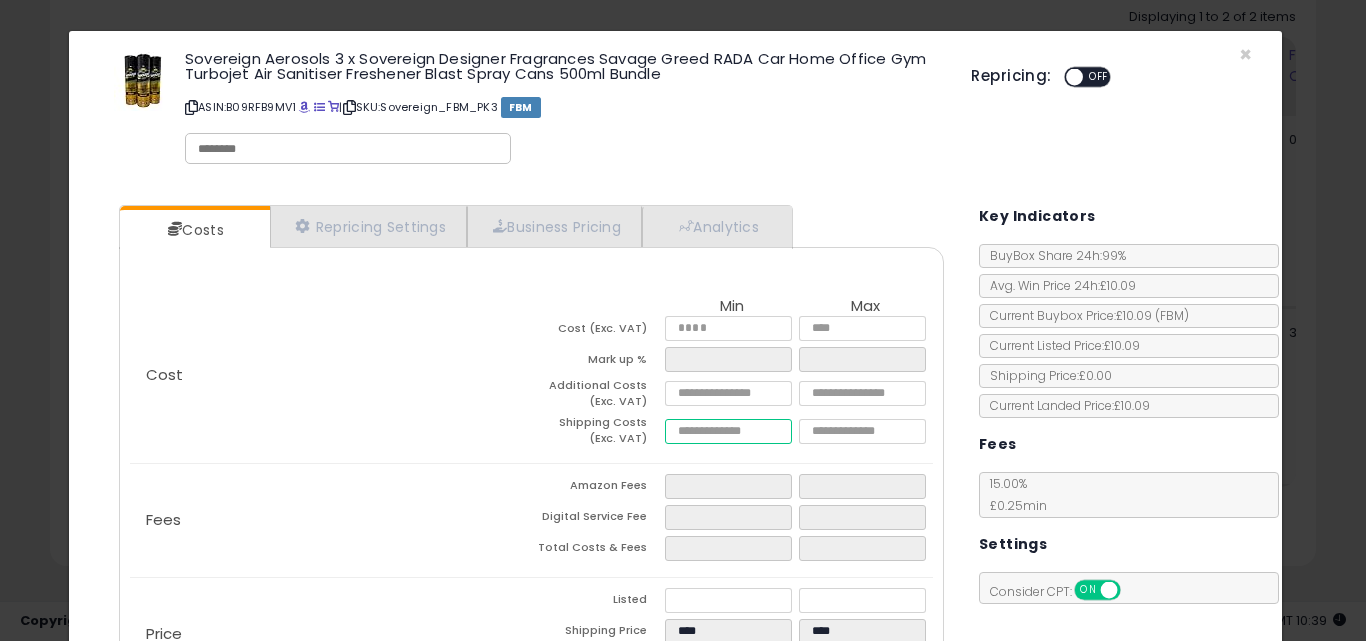 type on "***" 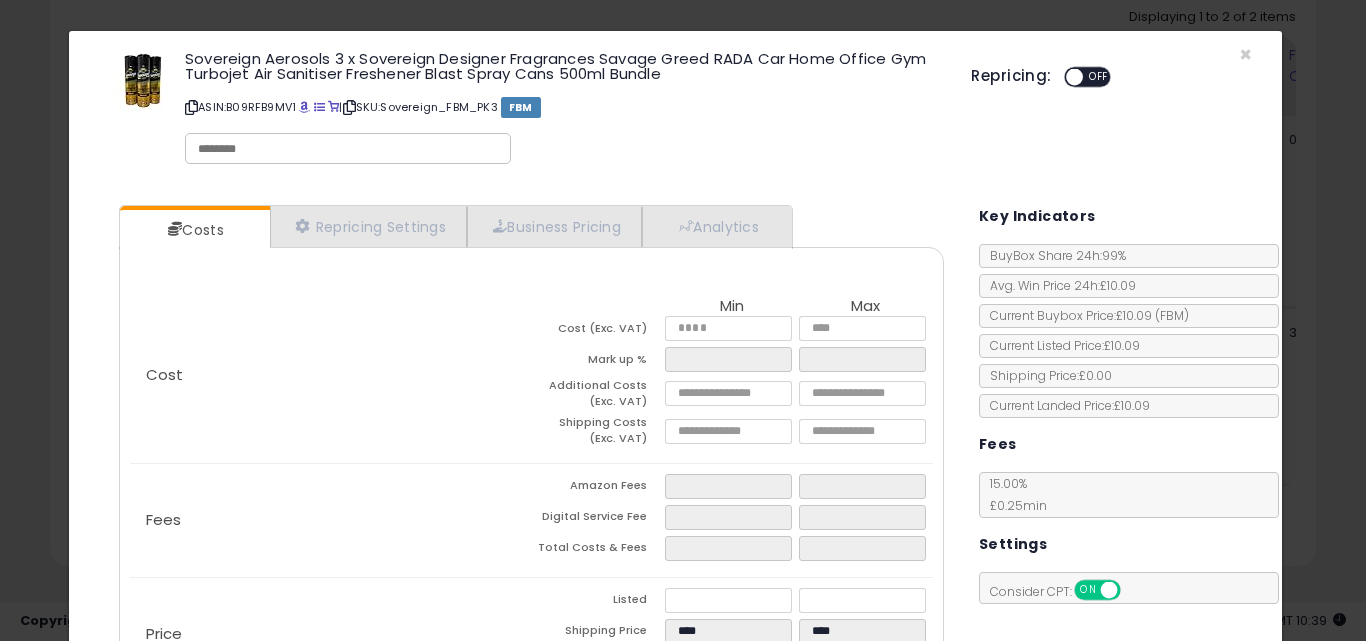 scroll, scrollTop: 307, scrollLeft: 0, axis: vertical 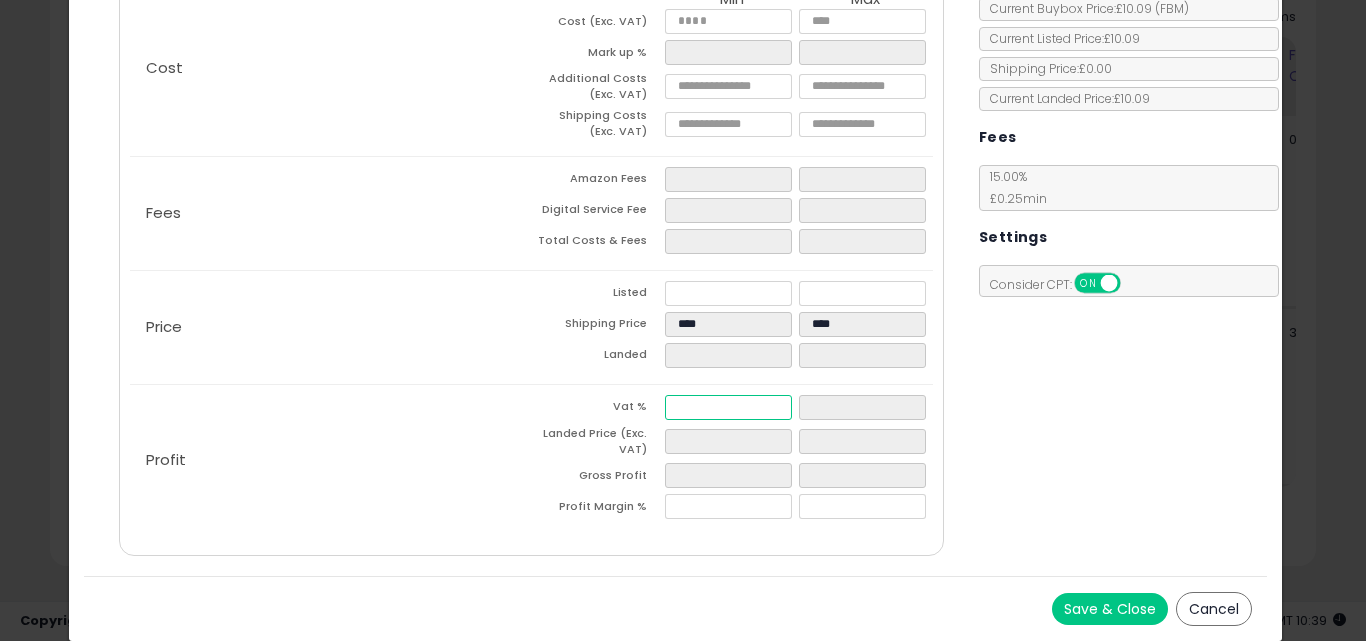 click at bounding box center [728, 407] 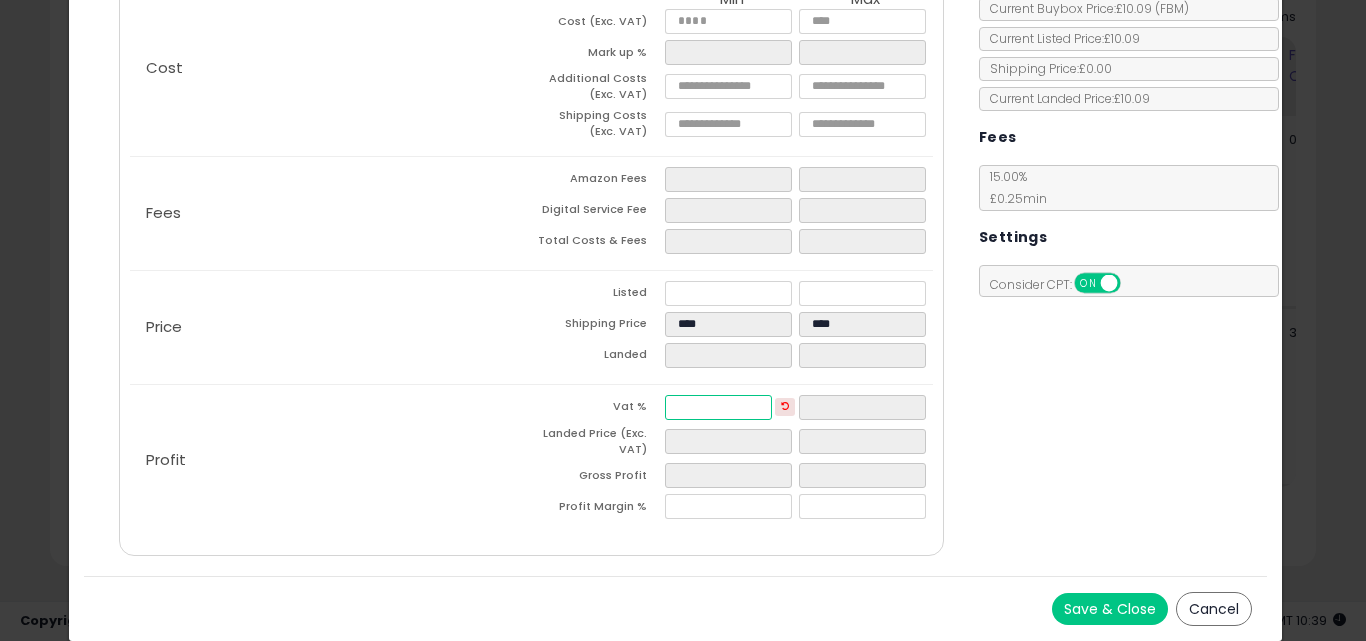 type 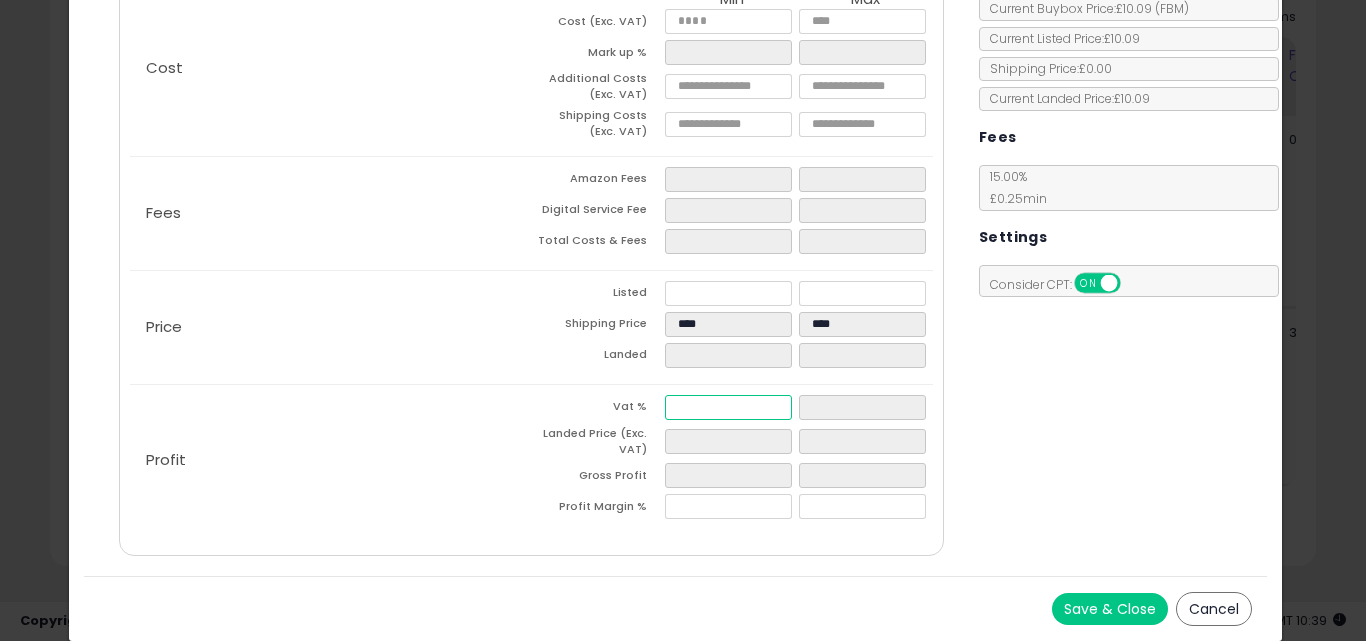 type on "*" 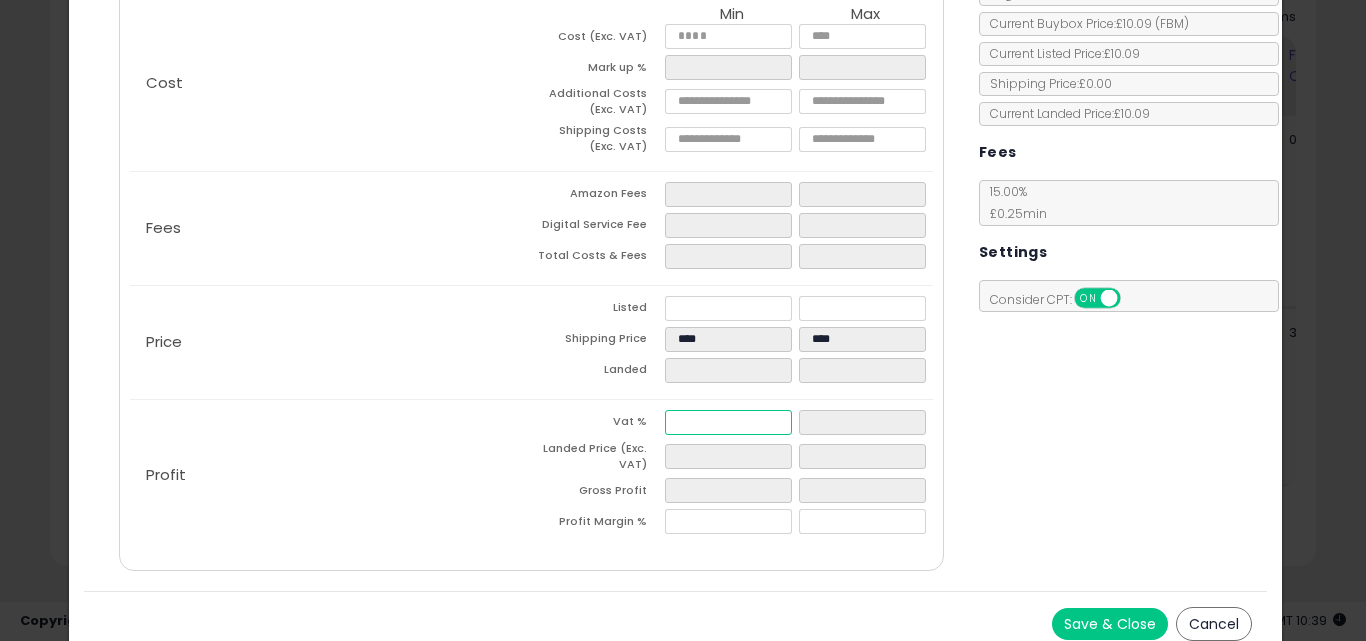 type on "**" 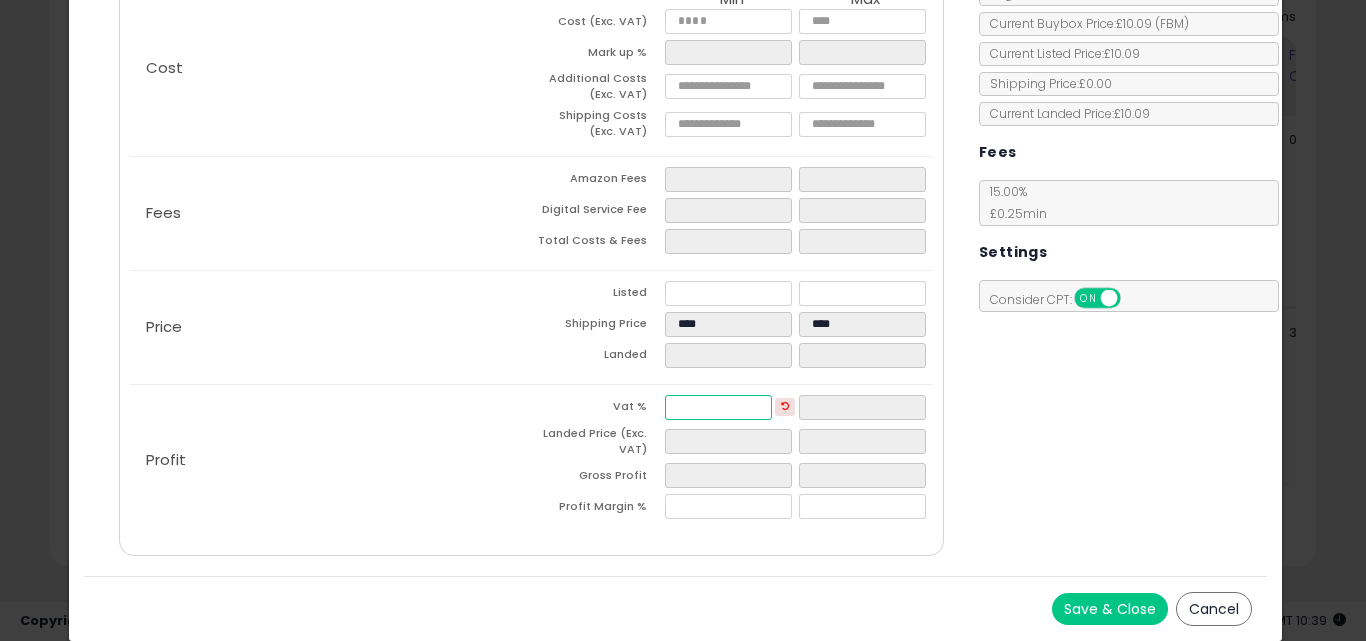 type on "**" 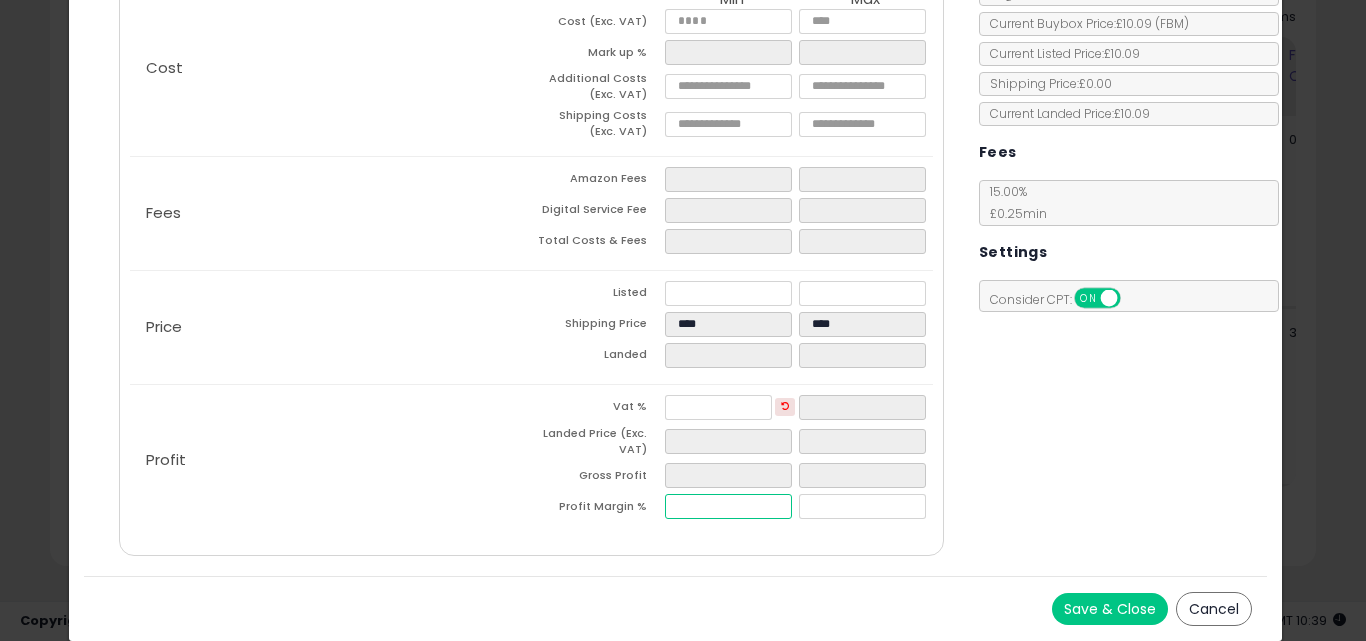 click on "*" at bounding box center (728, 506) 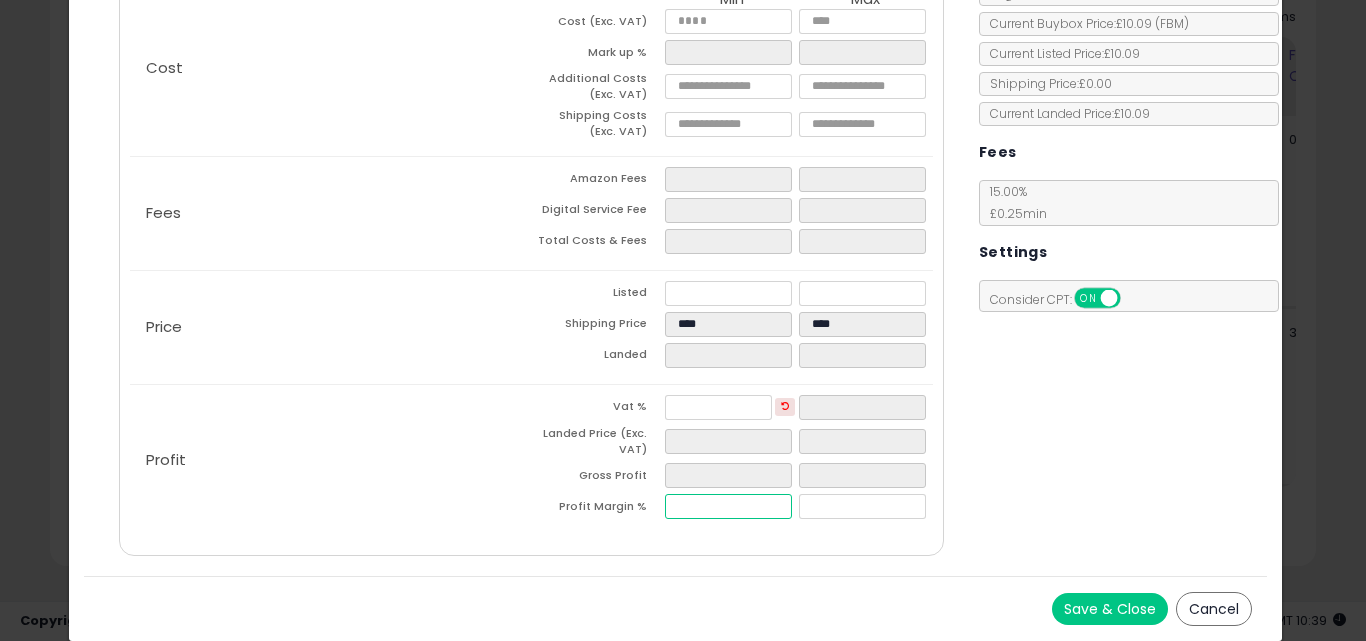type on "*" 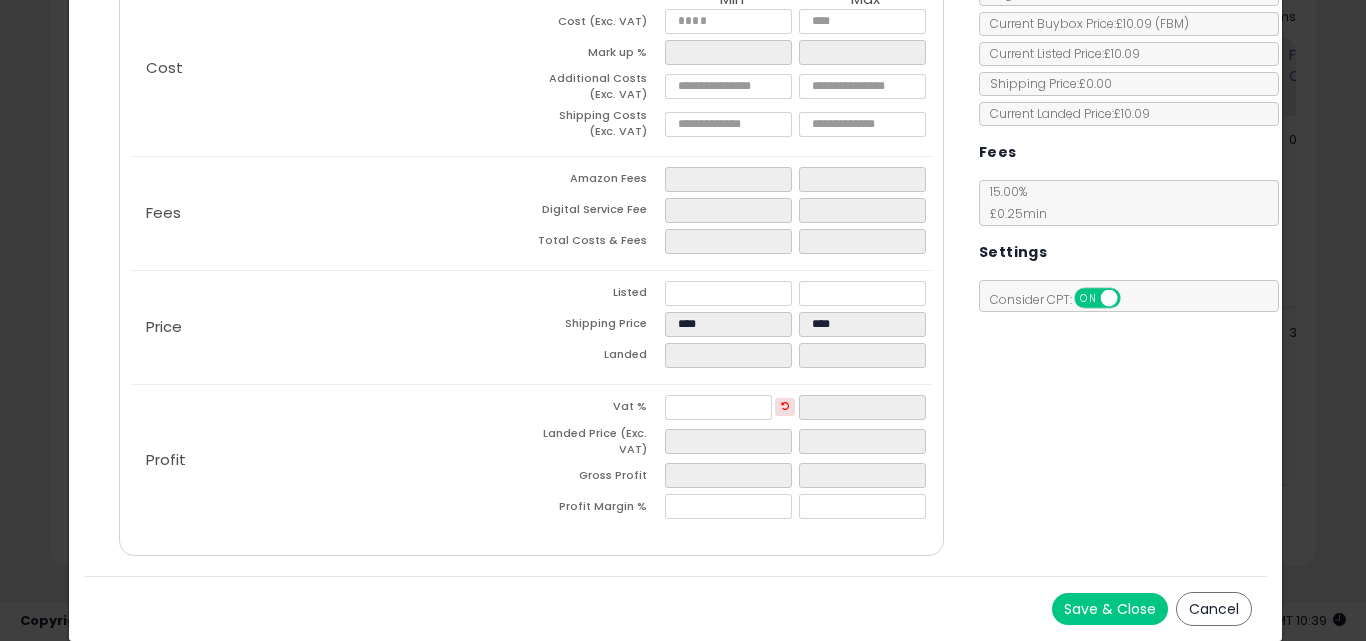 type on "****" 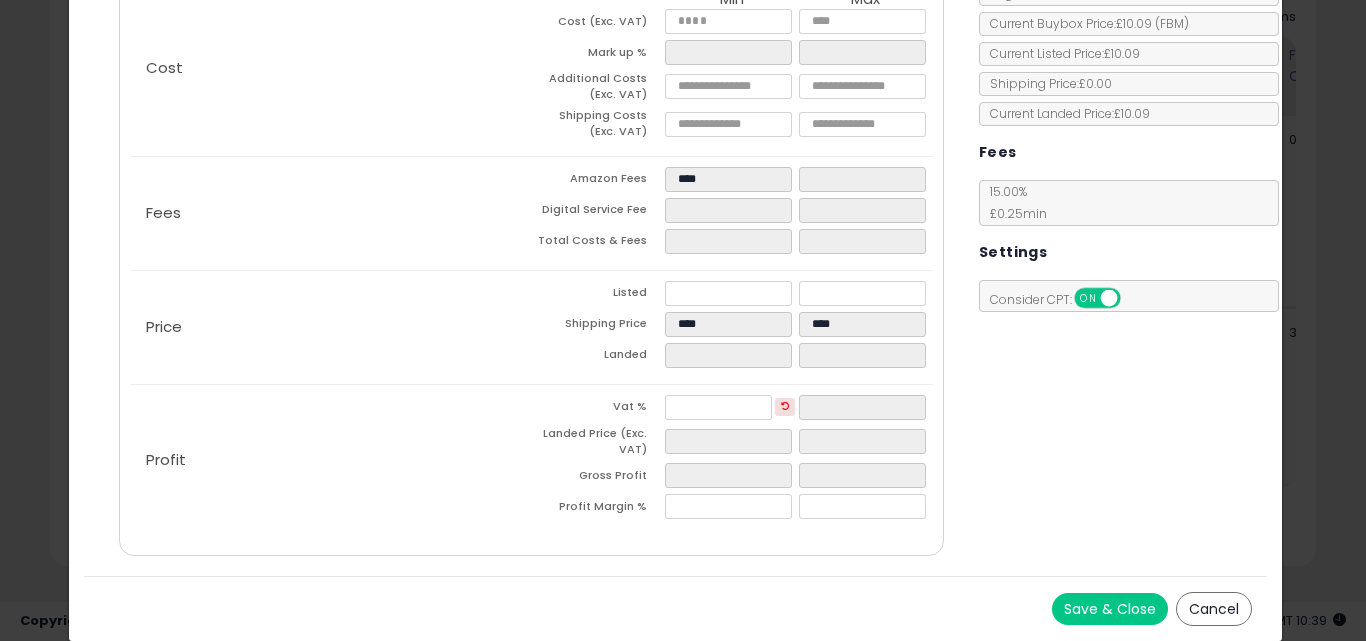 type on "****" 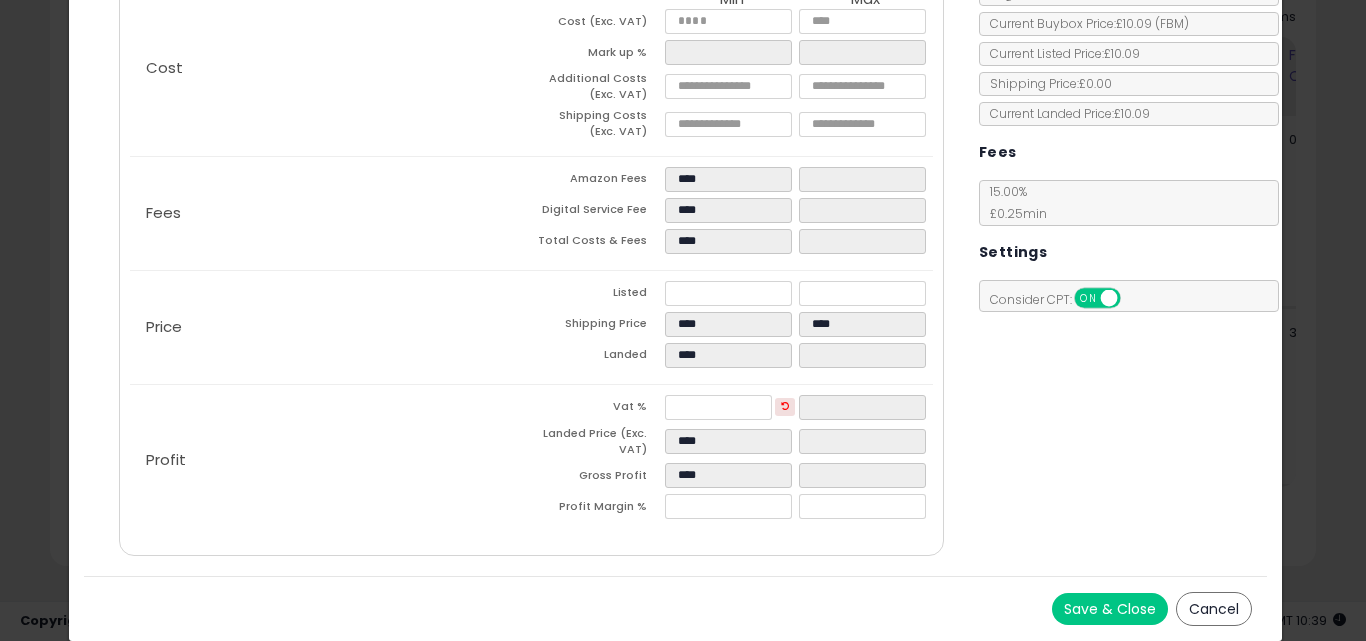 click on "Save & Close
Cancel" at bounding box center (676, 608) 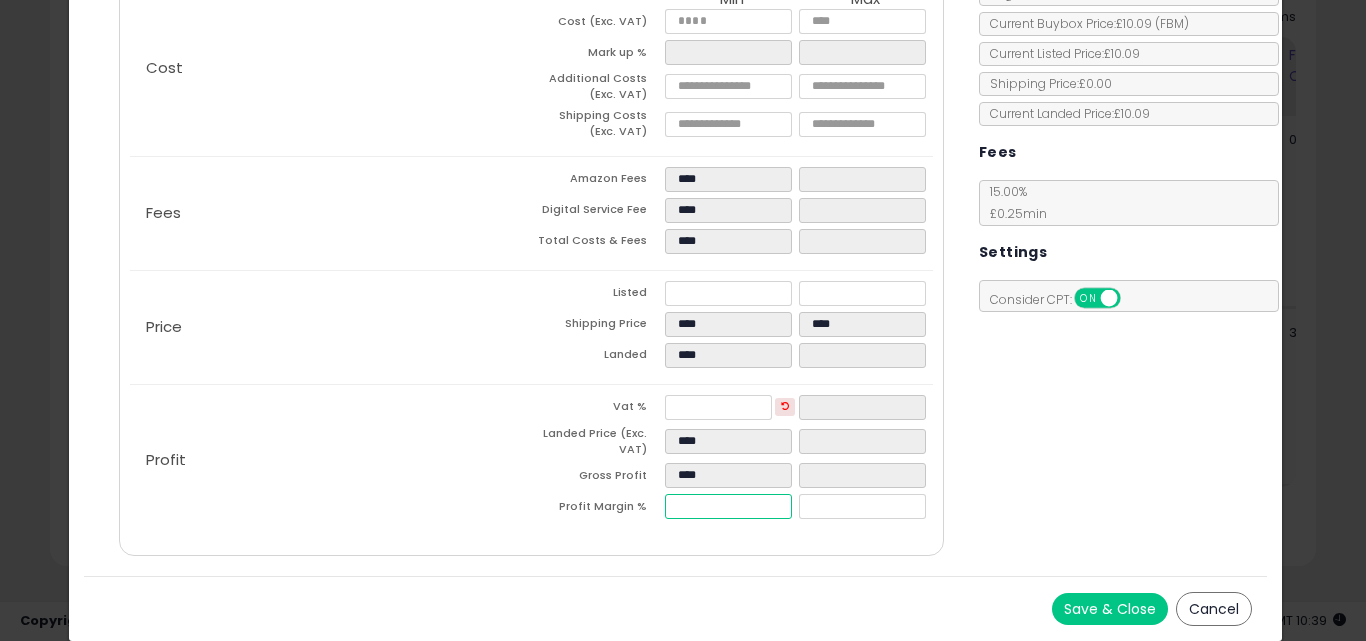 click on "****" at bounding box center [728, 506] 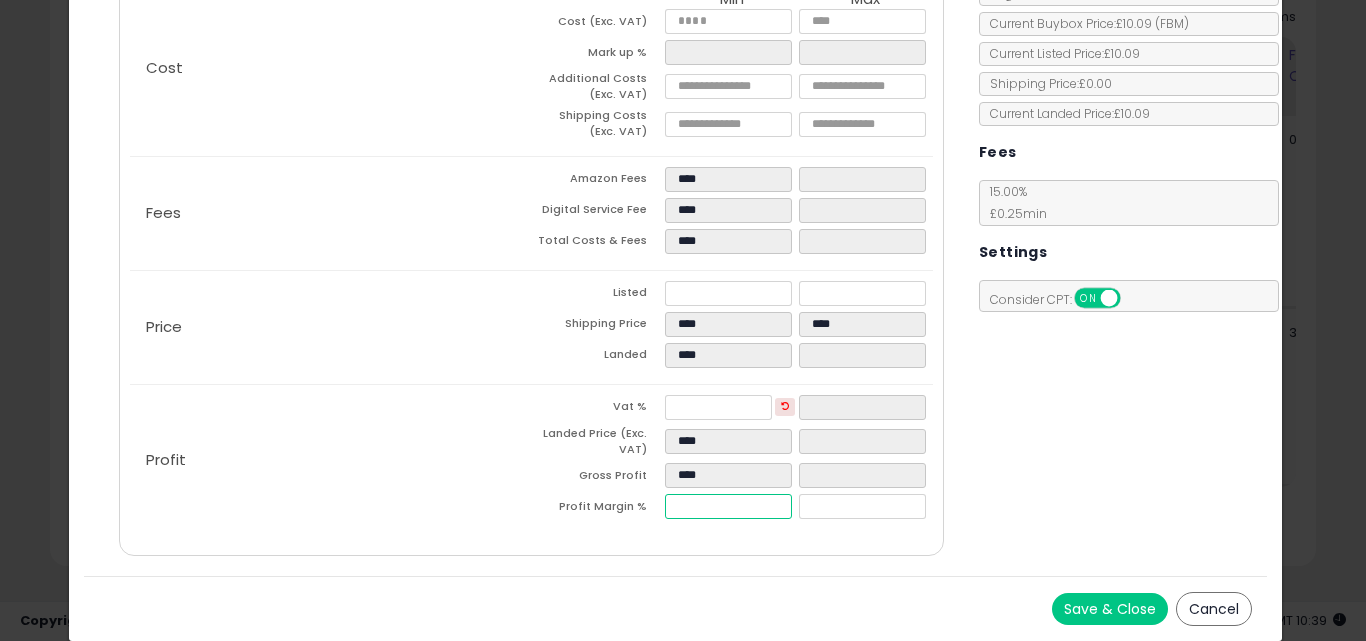 type on "*" 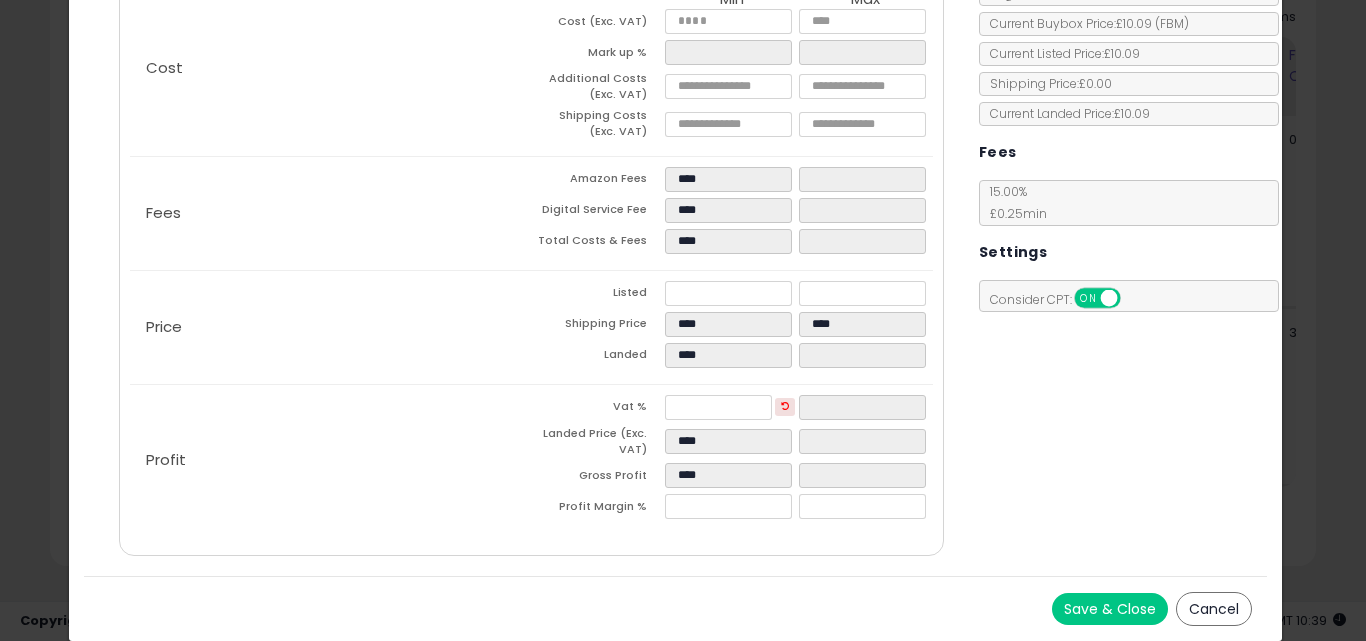 type on "****" 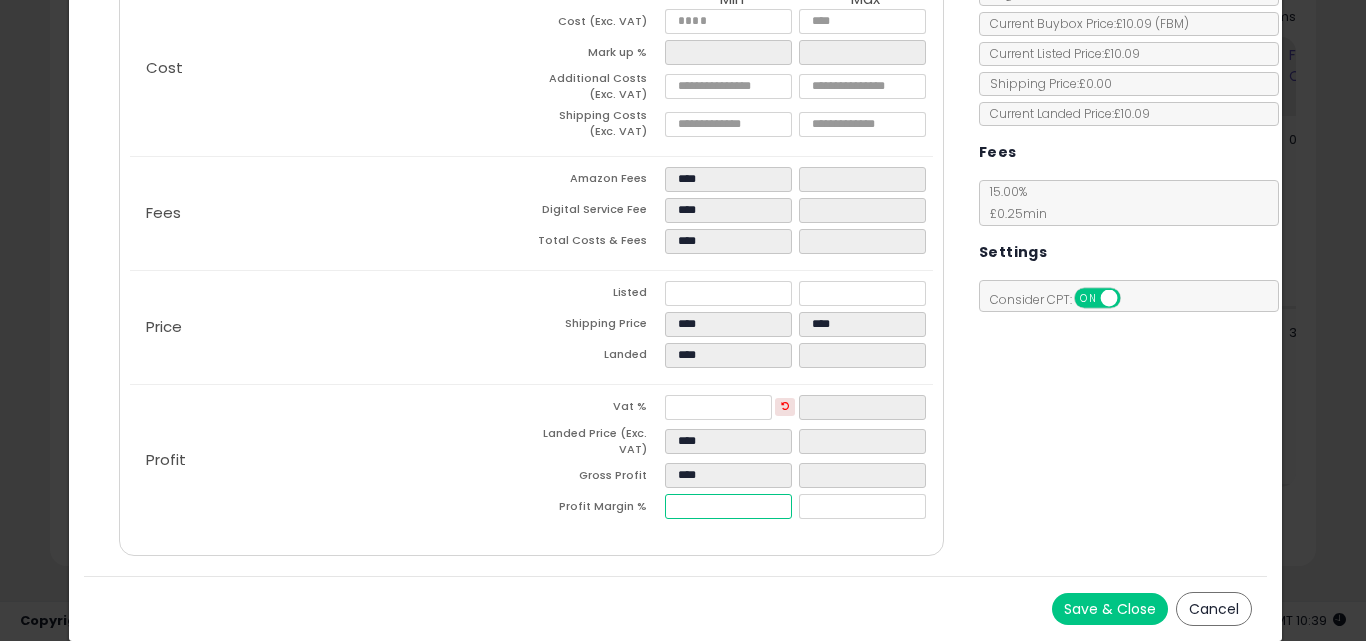 click on "****" at bounding box center [728, 506] 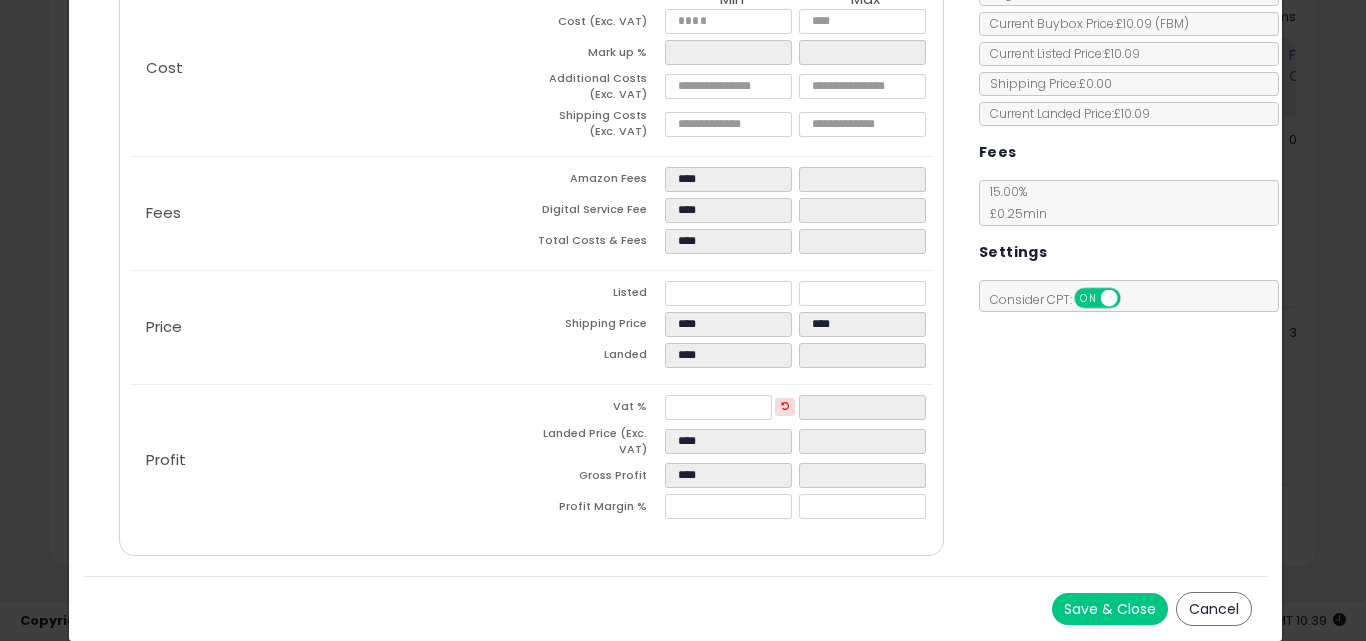 type on "****" 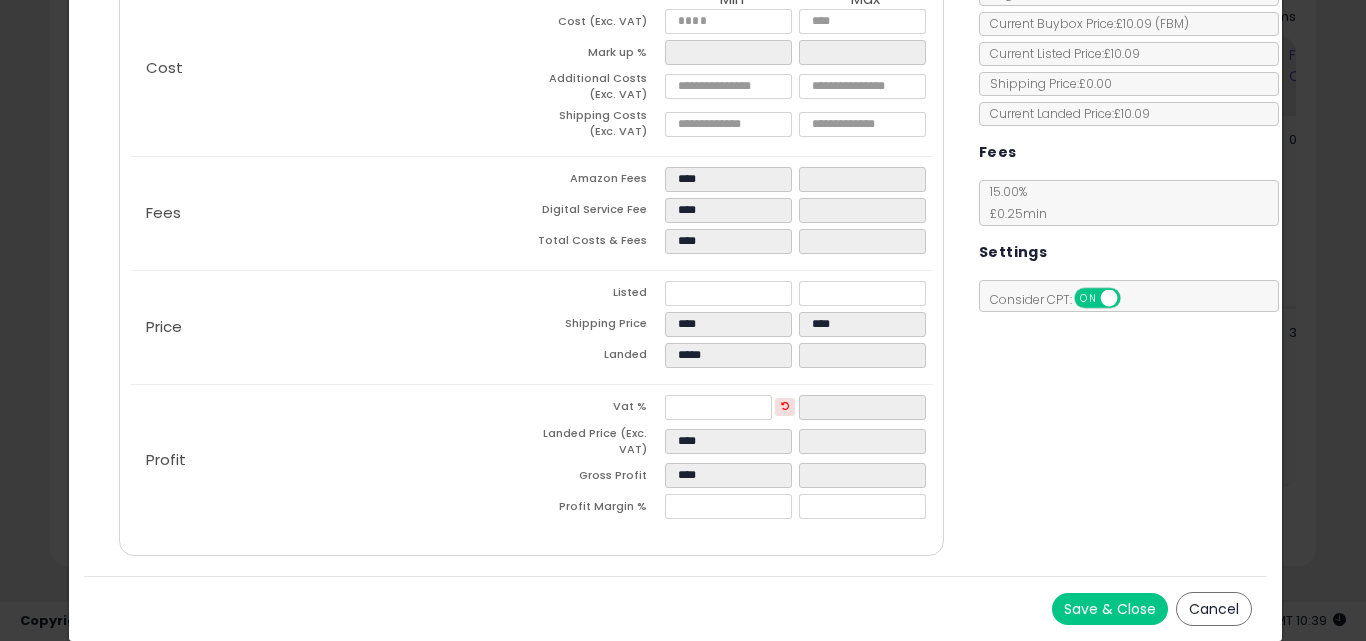 click on "Save & Close
Cancel" at bounding box center [676, 608] 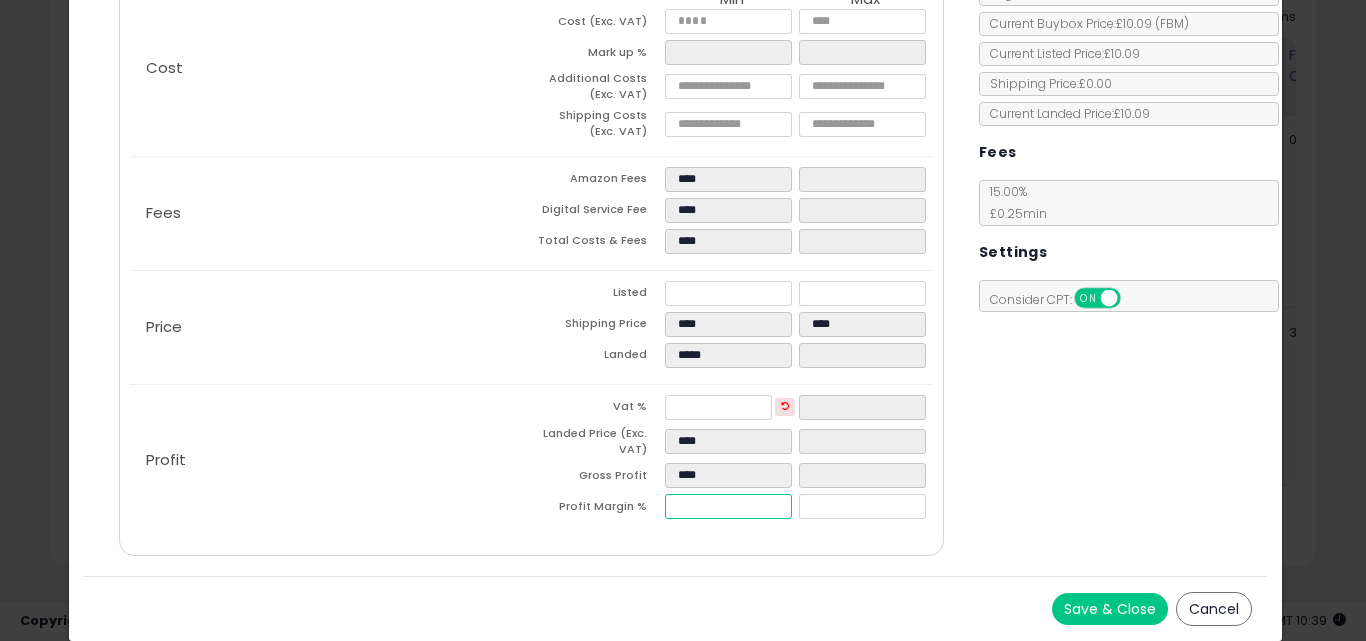 click on "****" at bounding box center [728, 506] 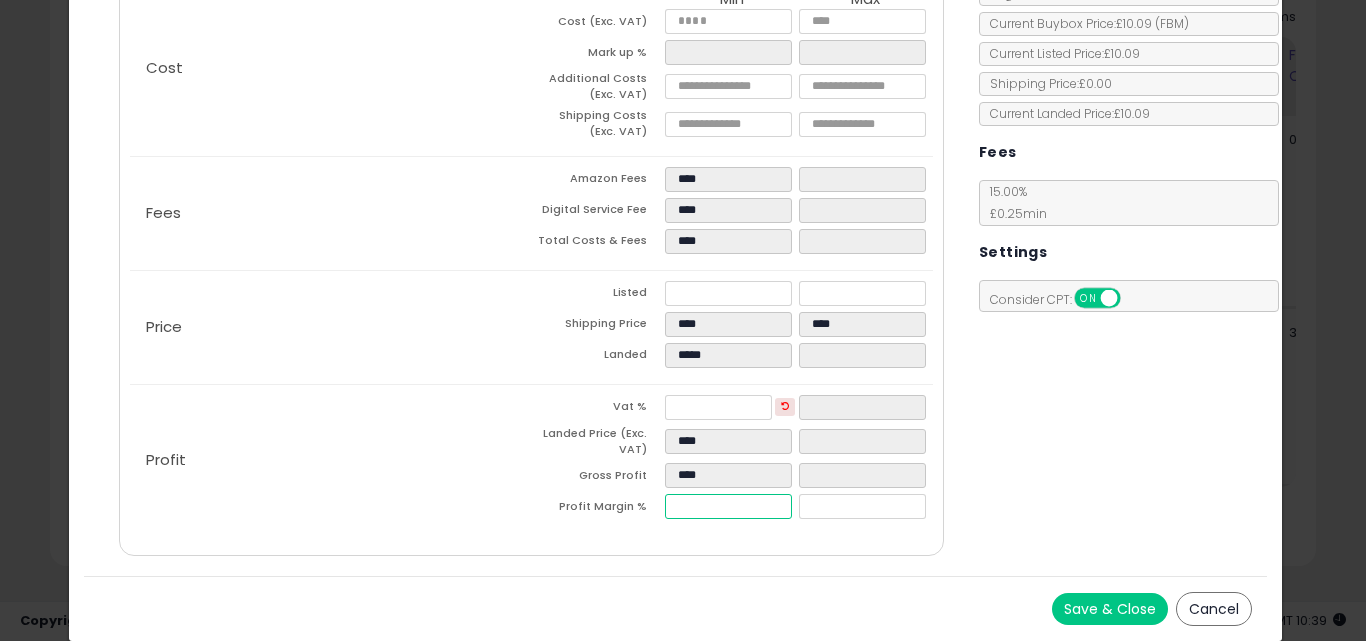 type on "*" 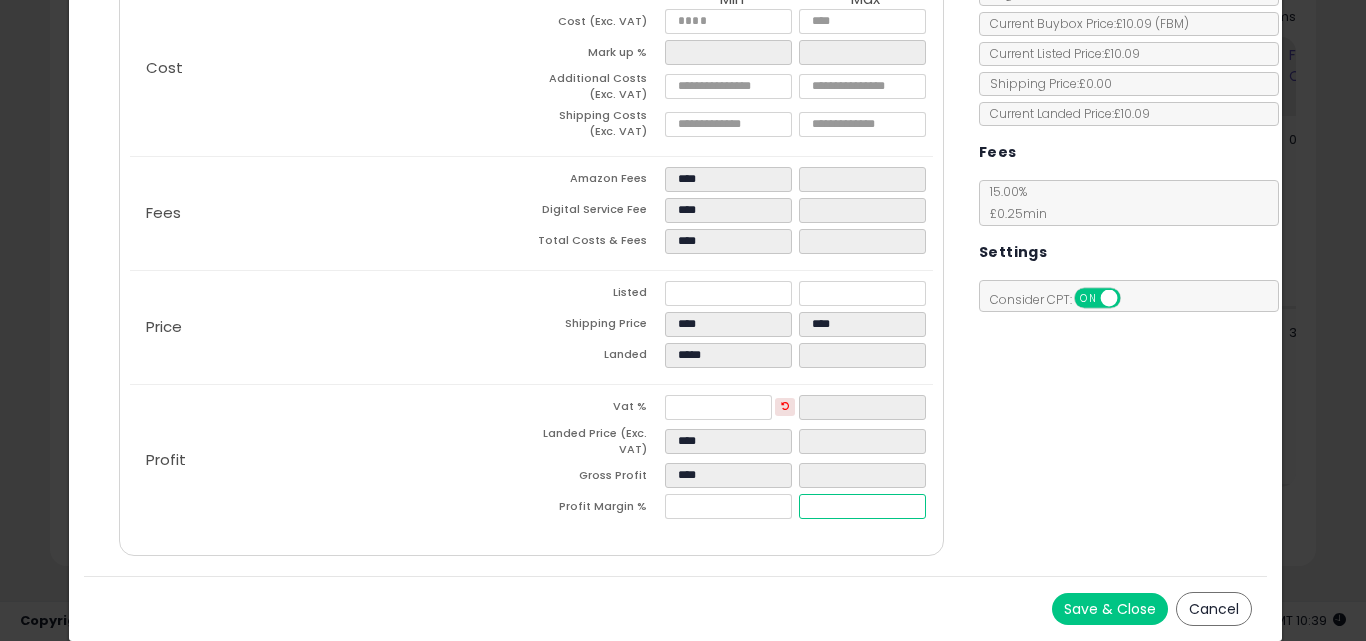 type on "****" 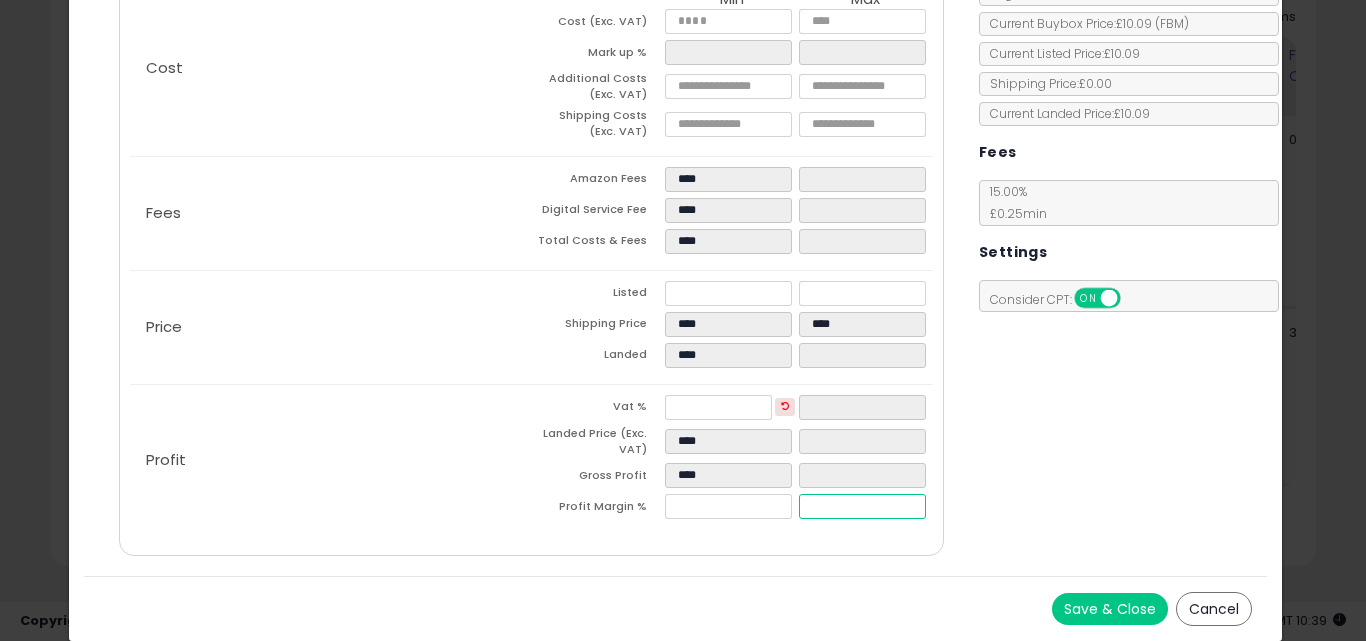 click at bounding box center (862, 506) 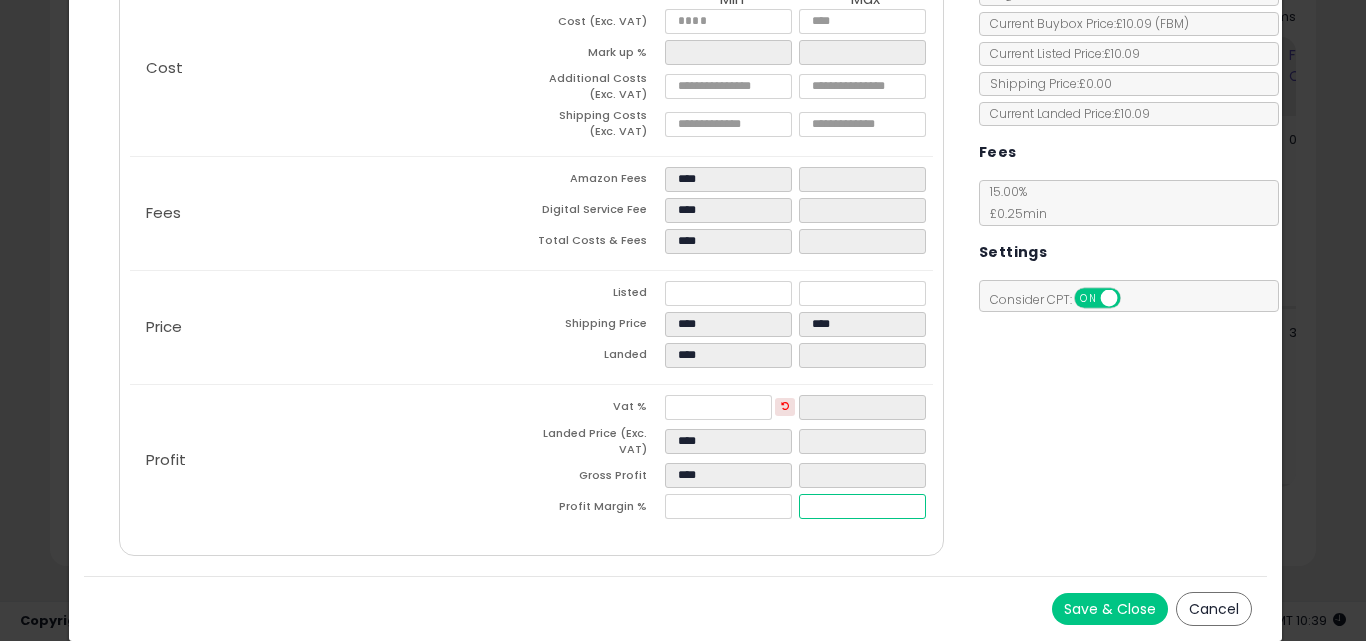 type on "**" 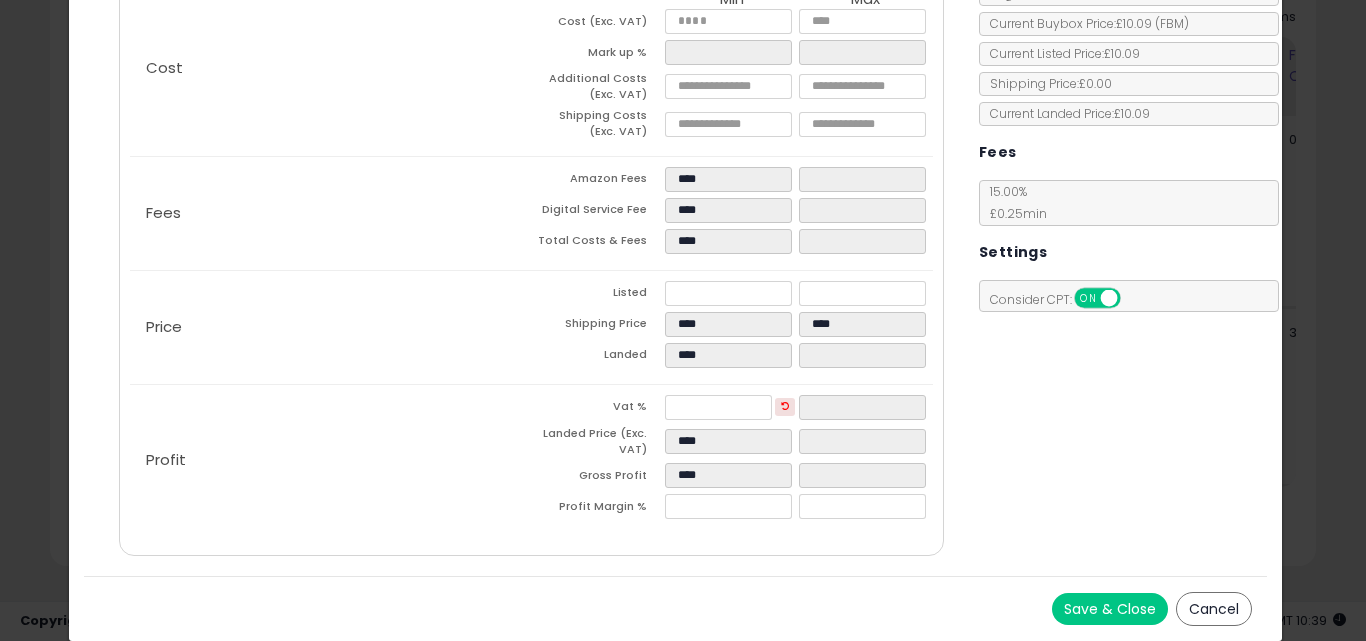 type on "*****" 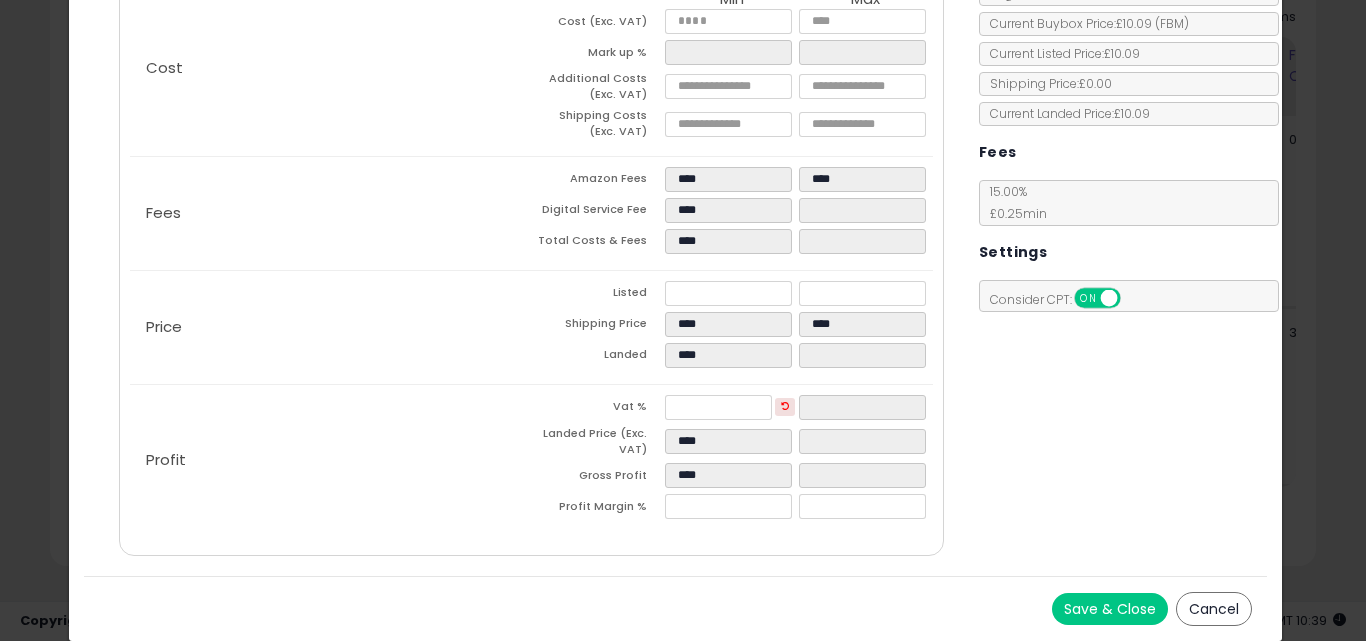 type on "****" 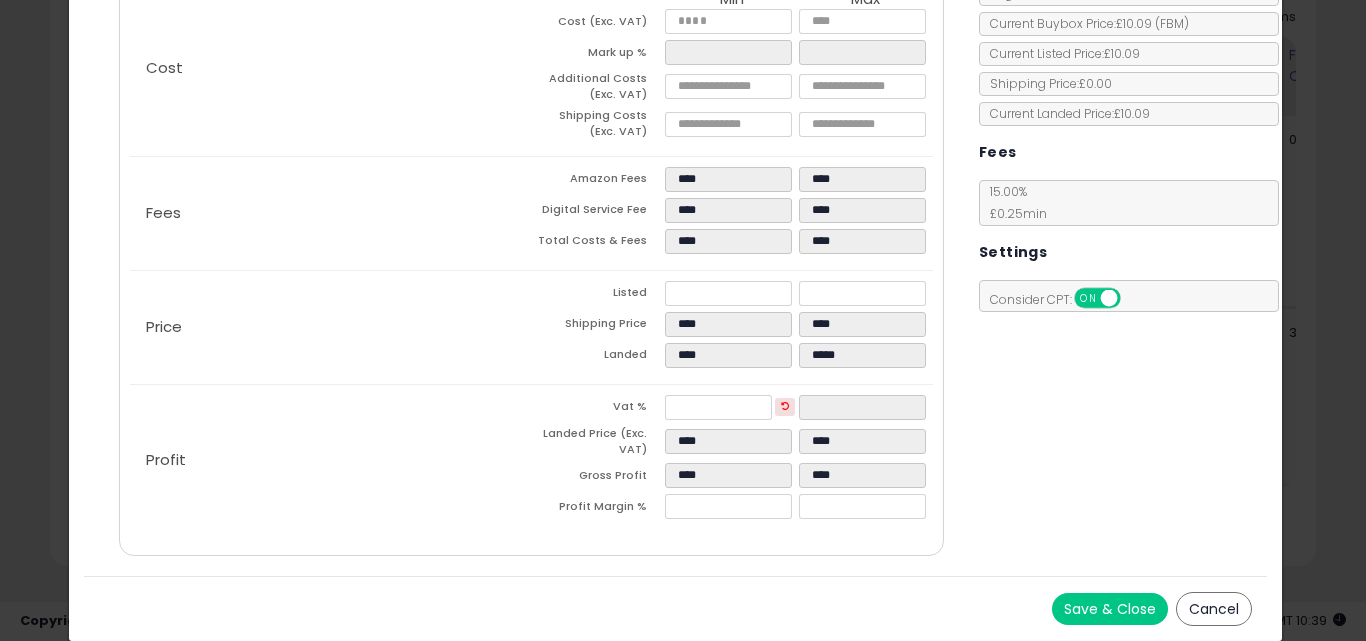 click on "Costs
Repricing Settings
Business Pricing
Analytics
Cost" at bounding box center (676, 237) 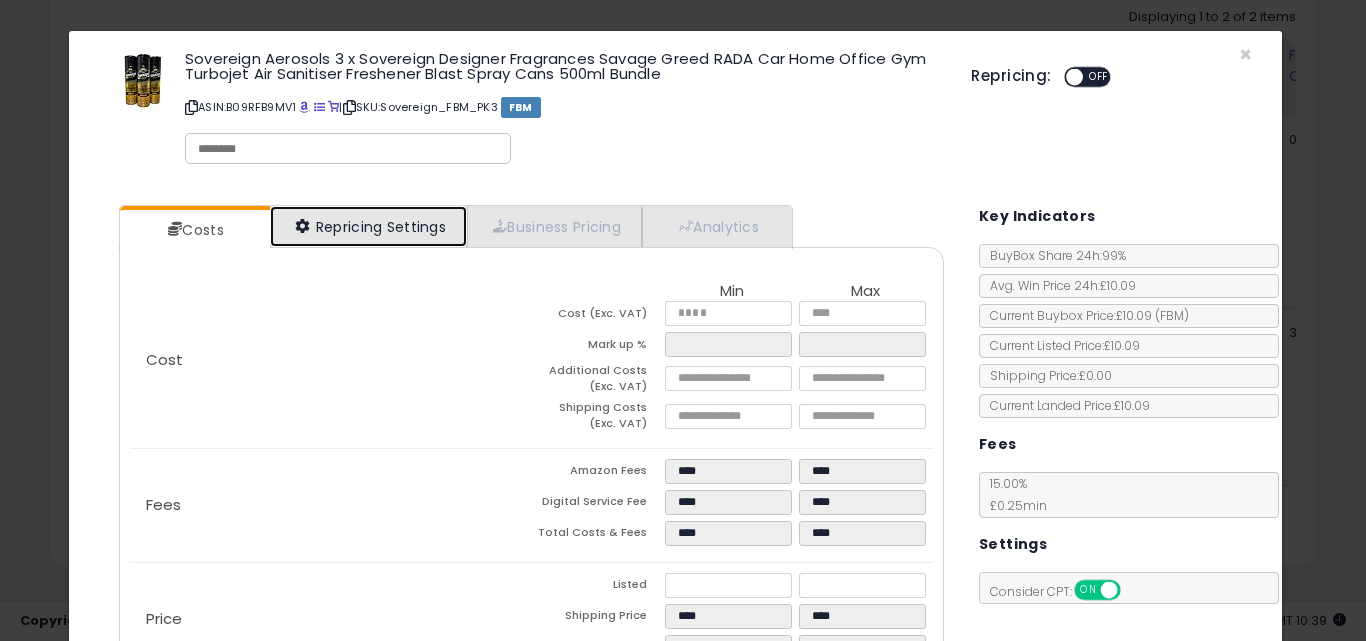 click on "Repricing Settings" at bounding box center (369, 226) 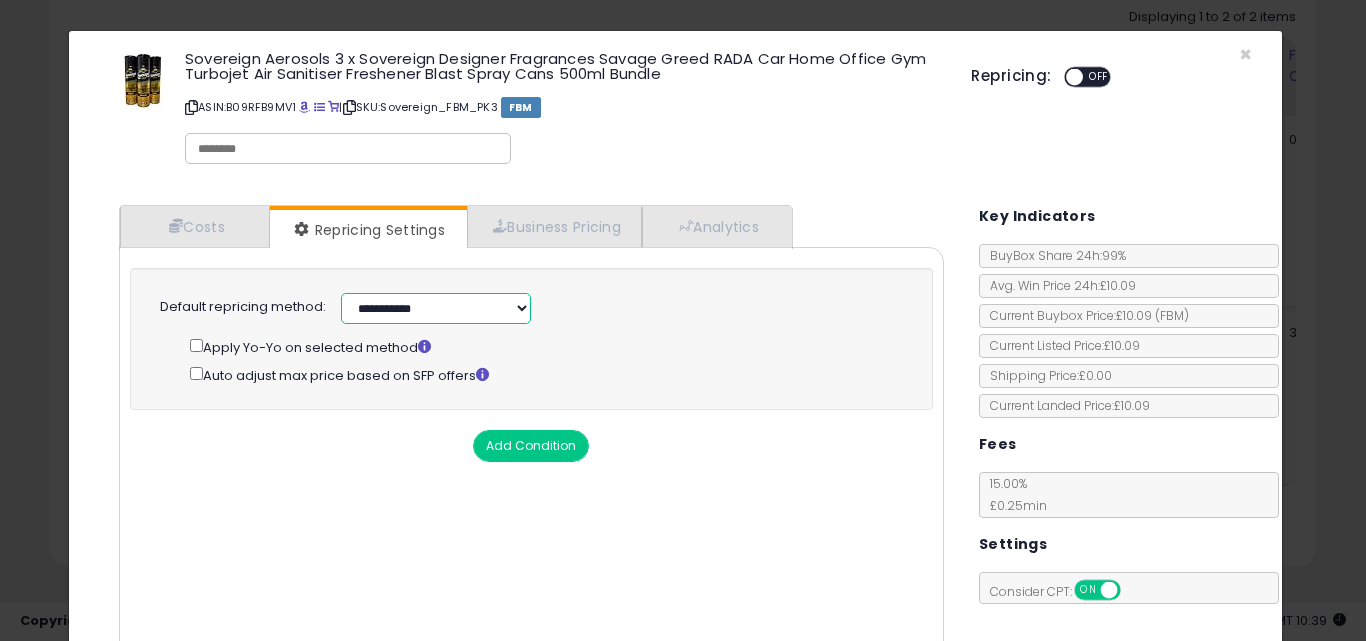 click on "**********" at bounding box center (436, 308) 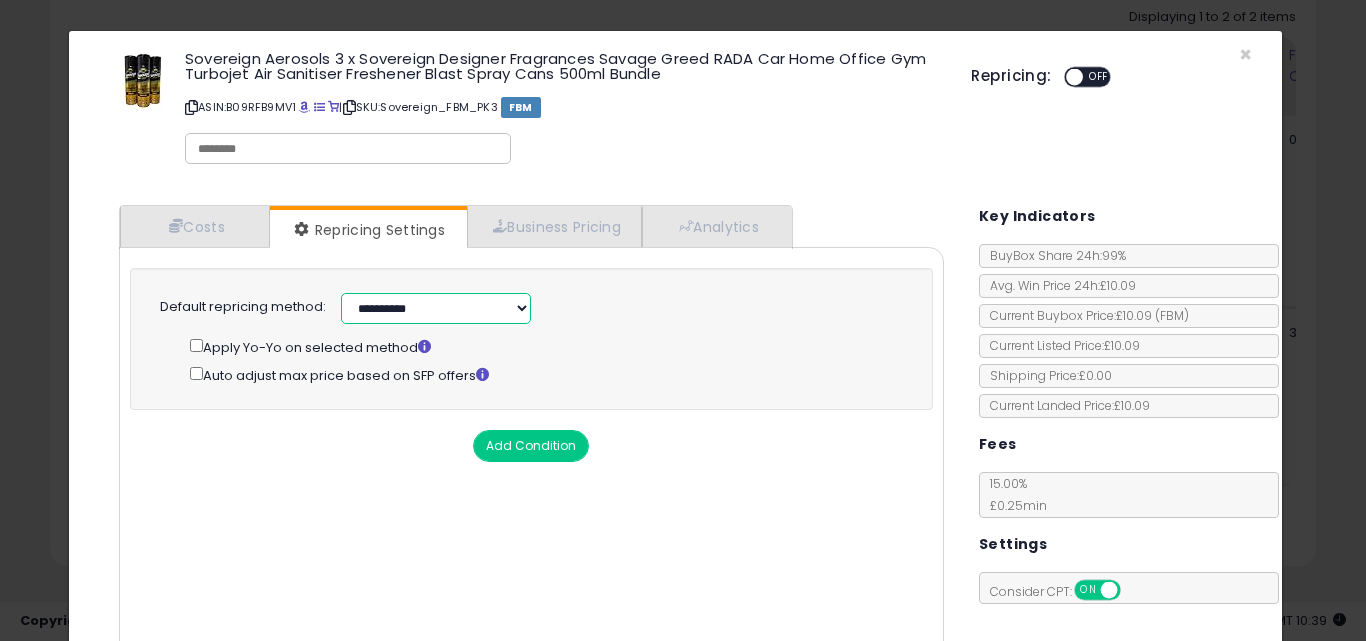 click on "**********" at bounding box center (436, 308) 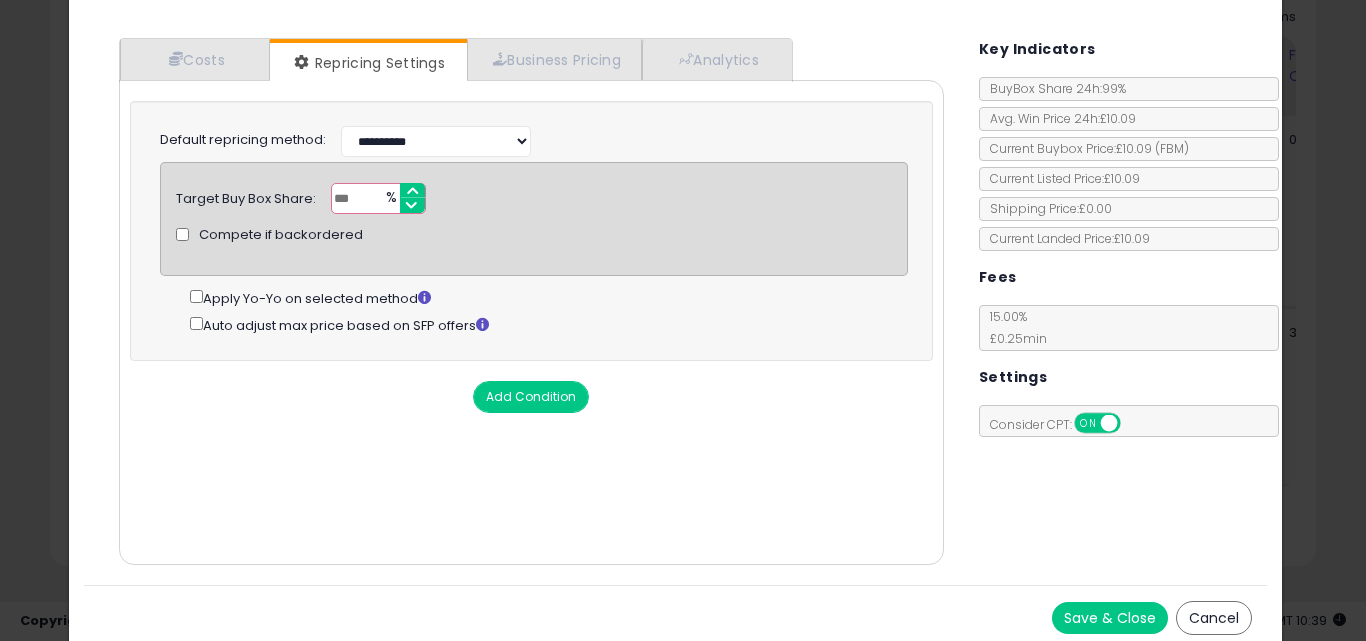 scroll, scrollTop: 167, scrollLeft: 0, axis: vertical 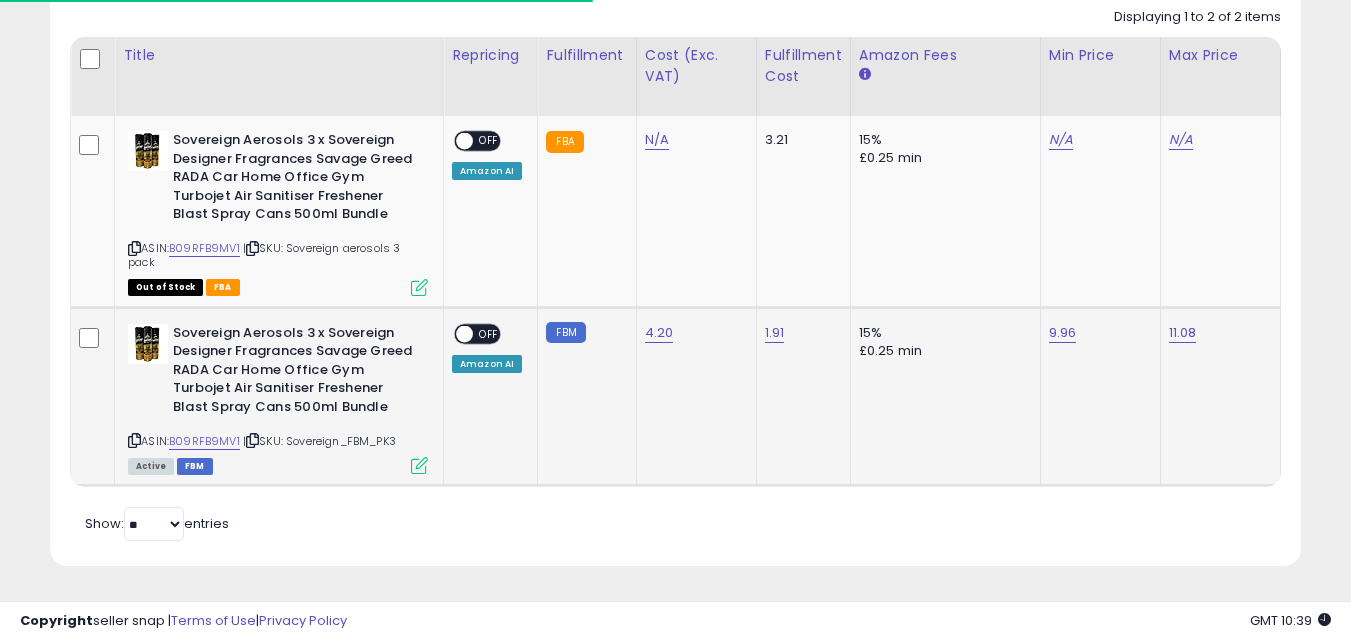click on "OFF" at bounding box center [489, 333] 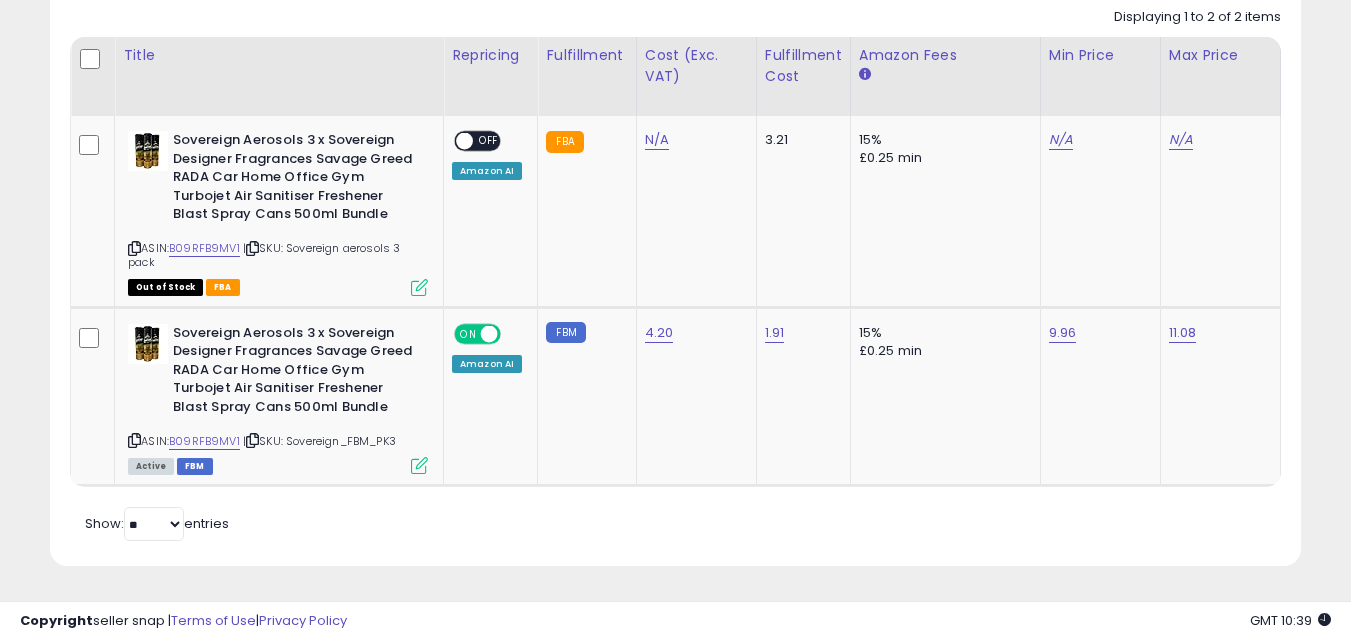 scroll, scrollTop: 0, scrollLeft: 0, axis: both 